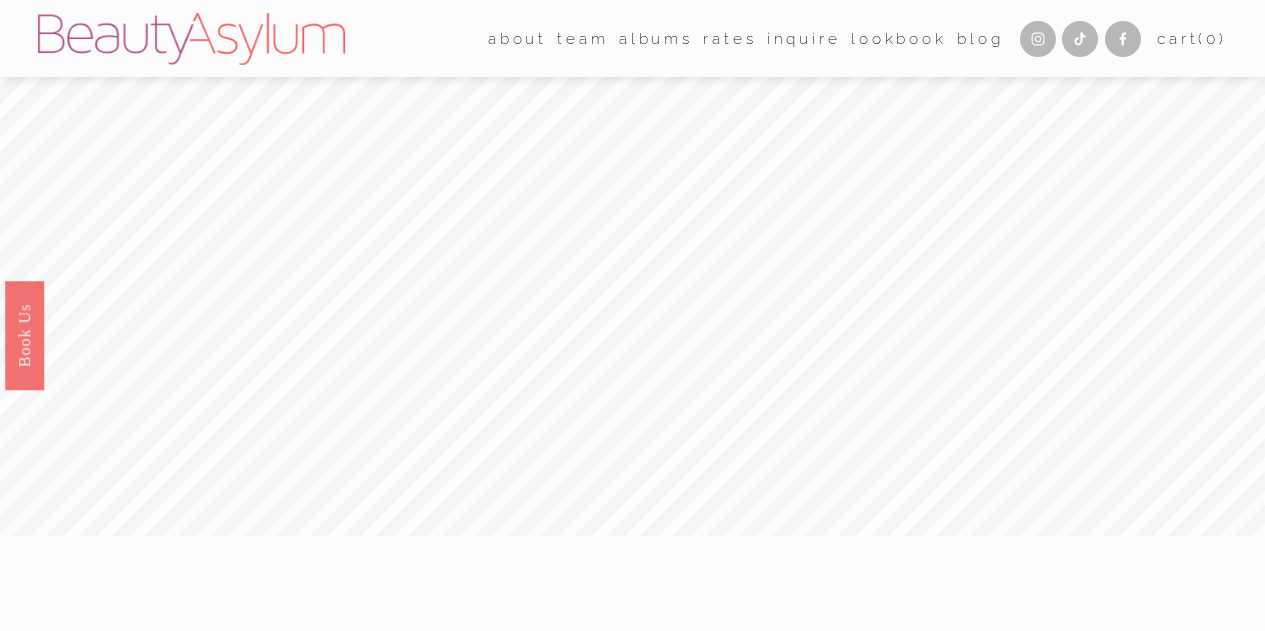 scroll, scrollTop: 0, scrollLeft: 0, axis: both 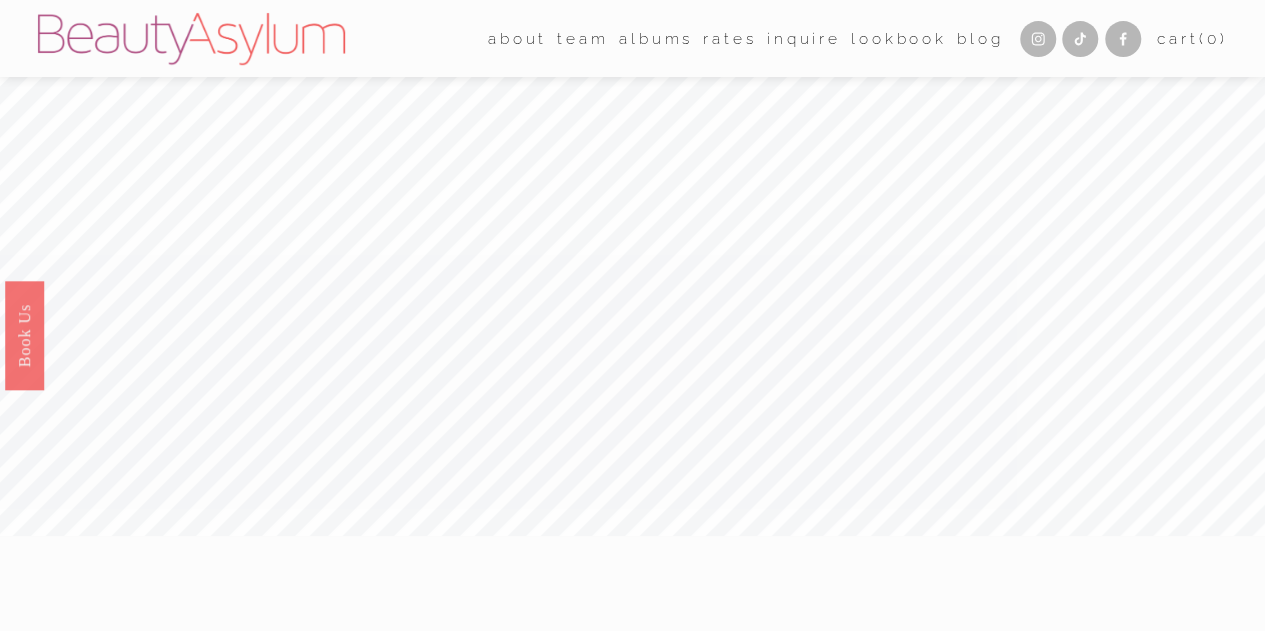 click on "Lookbook" at bounding box center [899, 38] 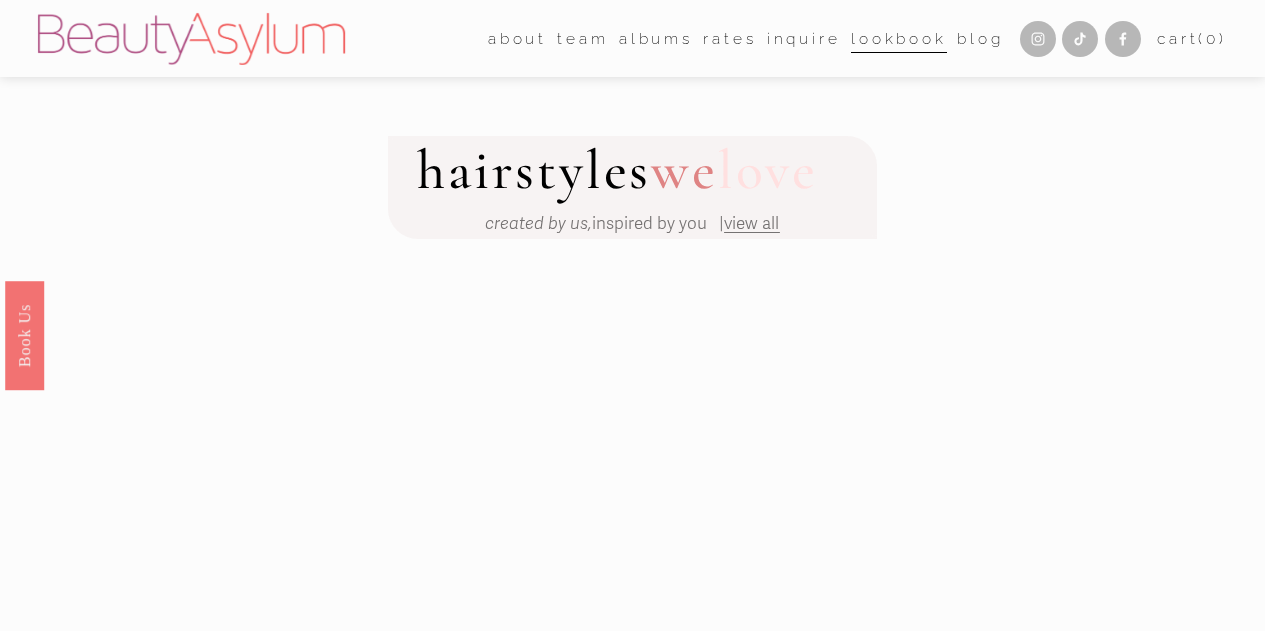 scroll, scrollTop: 0, scrollLeft: 0, axis: both 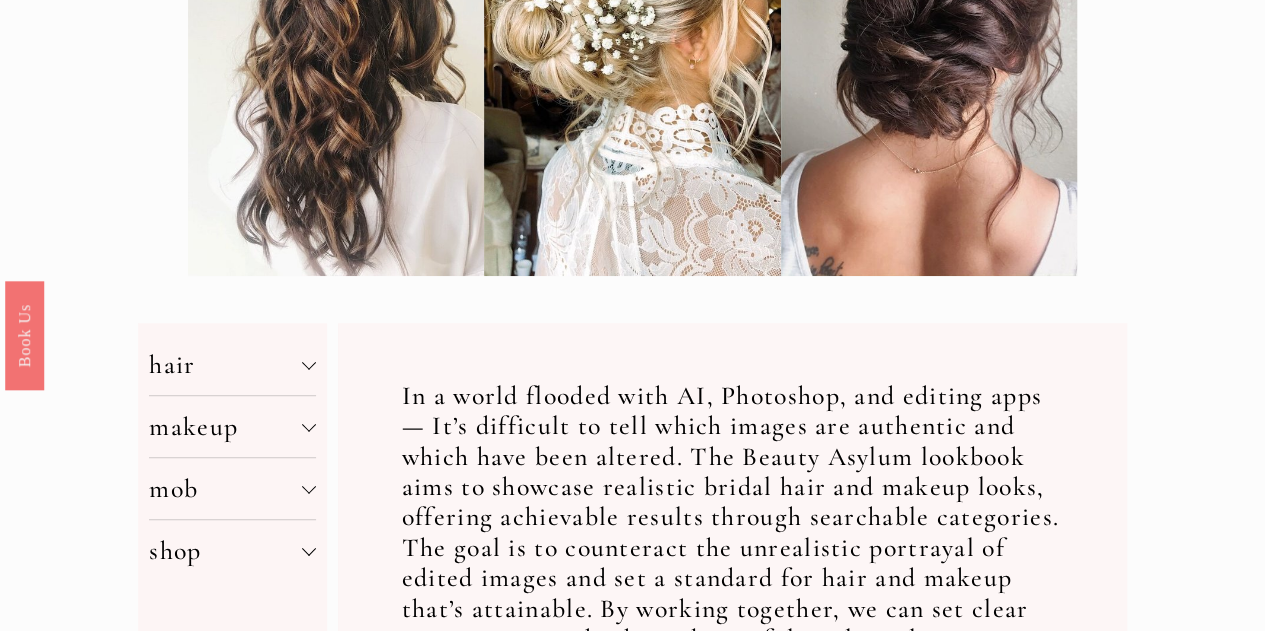 click on "hair" at bounding box center [232, 364] 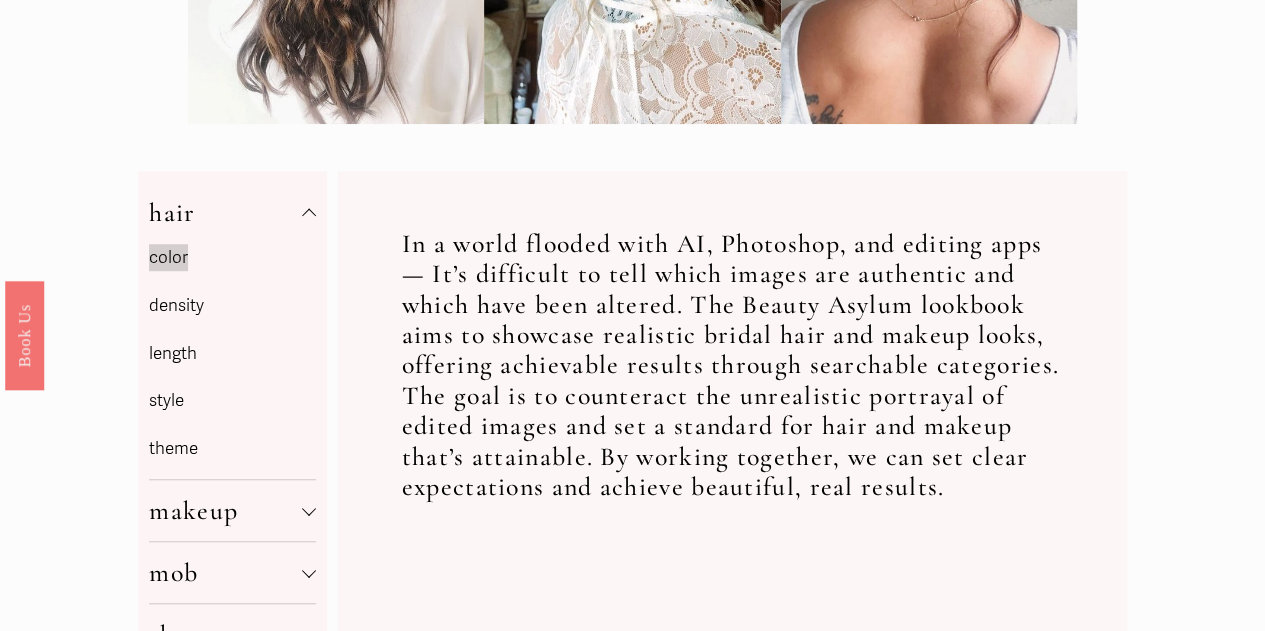 scroll, scrollTop: 634, scrollLeft: 0, axis: vertical 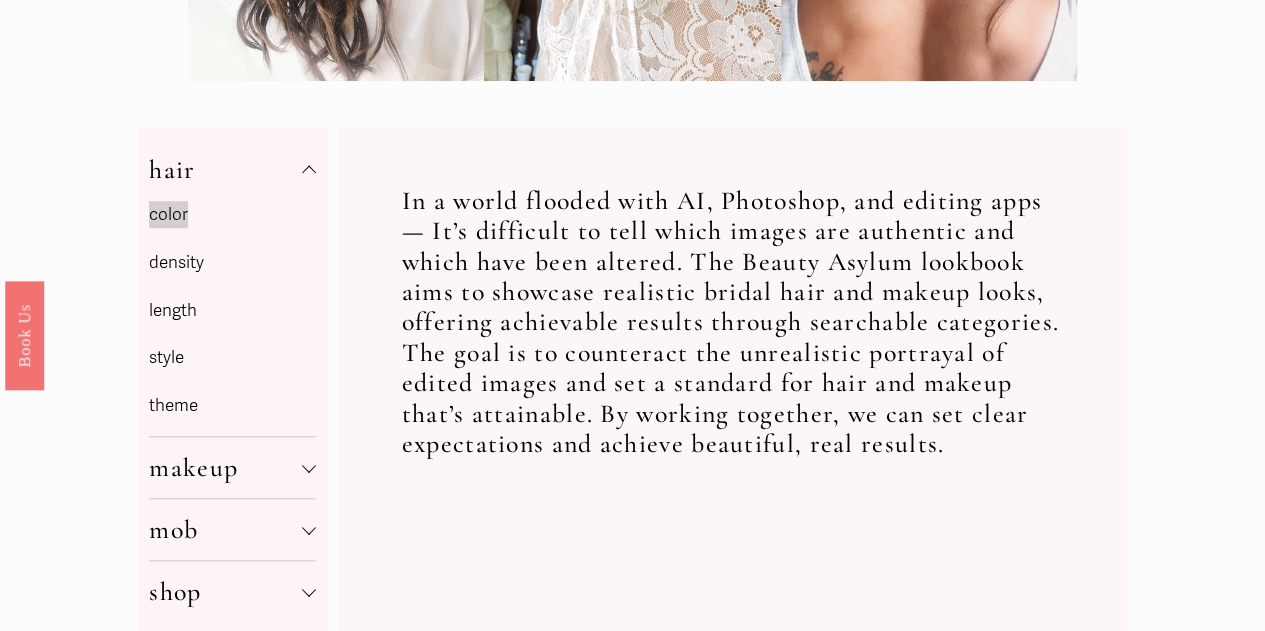 click on "makeup" at bounding box center [225, 467] 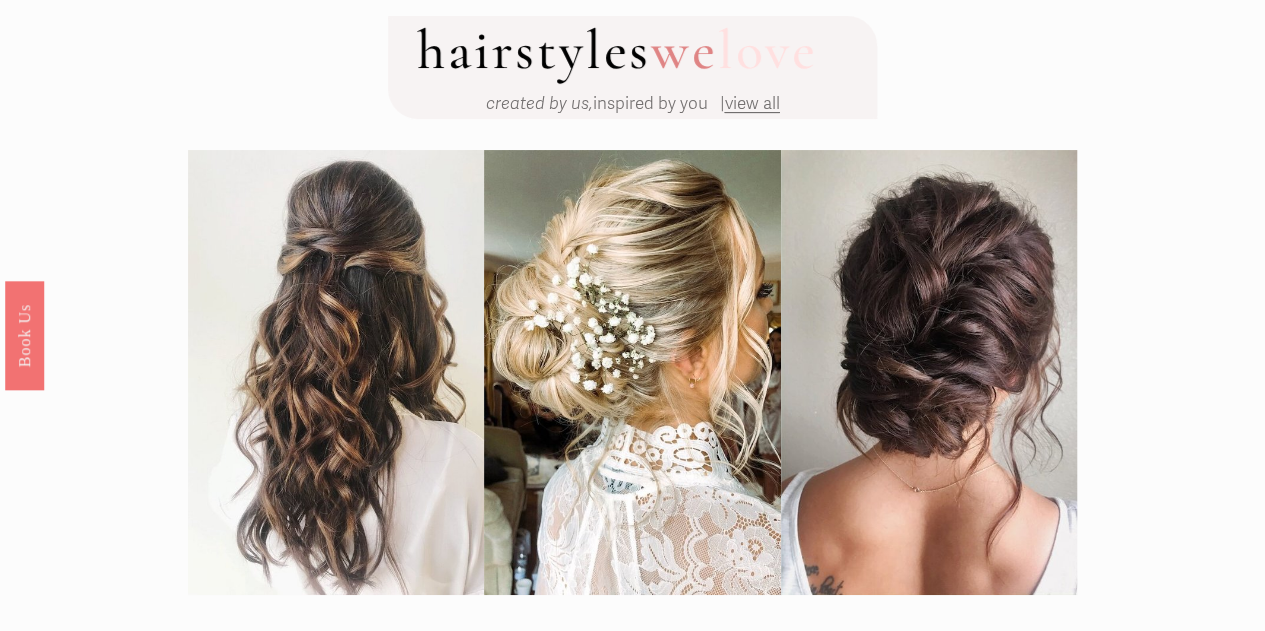scroll, scrollTop: 0, scrollLeft: 0, axis: both 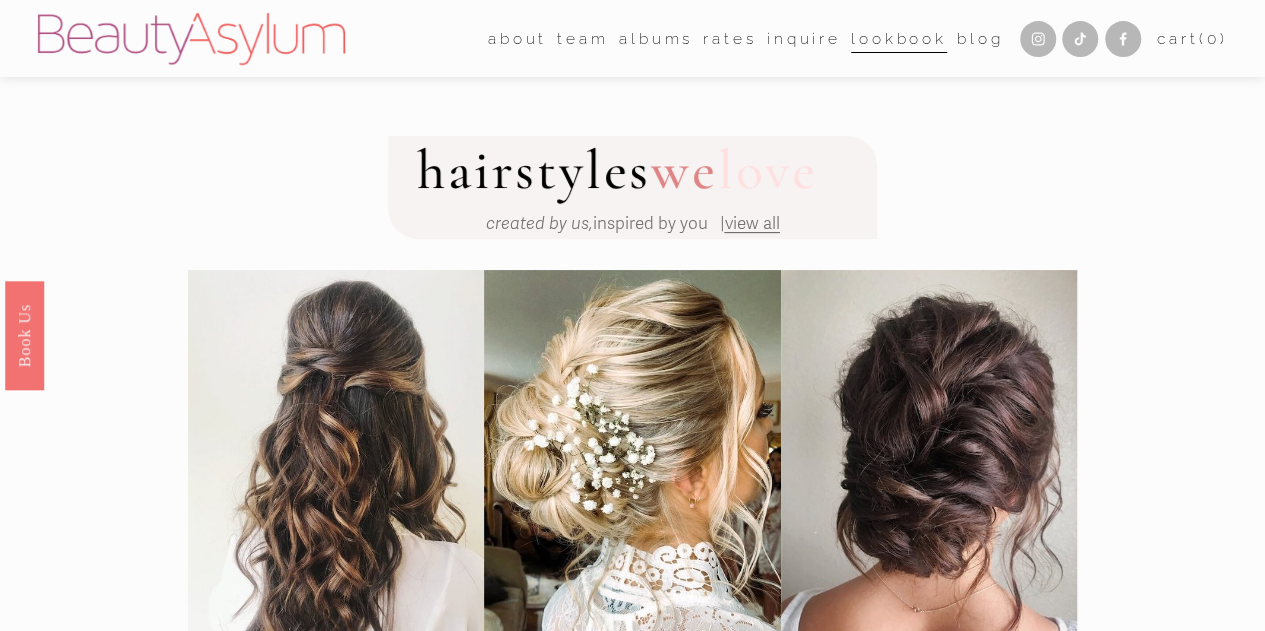 click on "view all" at bounding box center [751, 223] 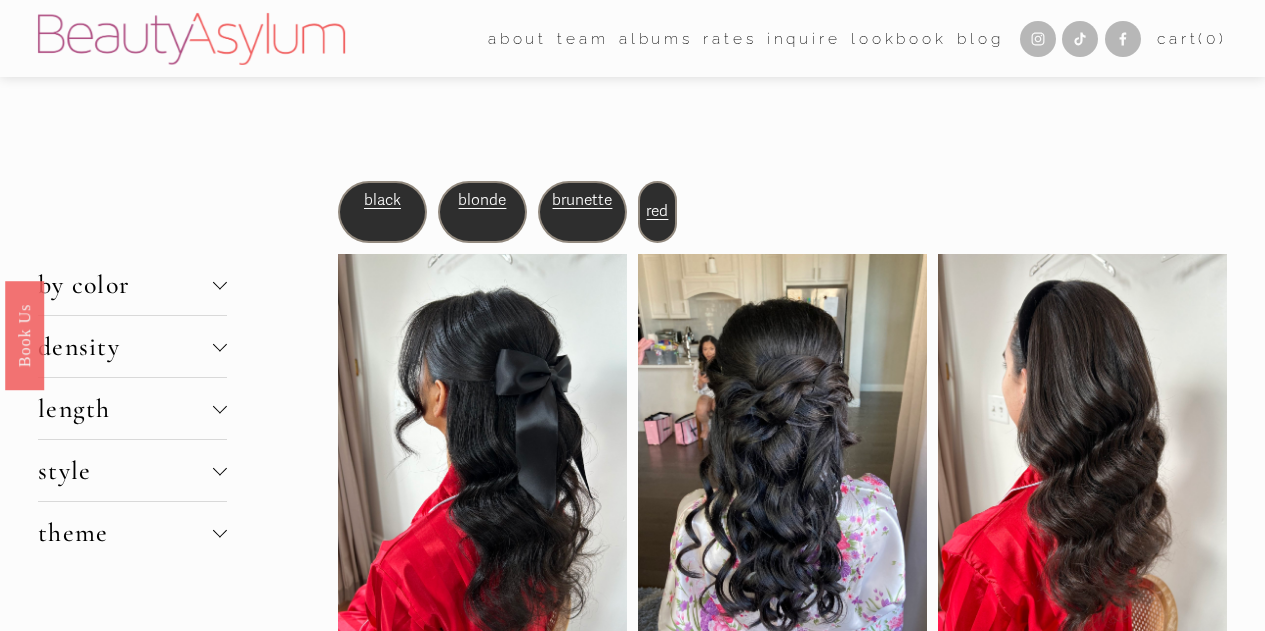 scroll, scrollTop: 0, scrollLeft: 0, axis: both 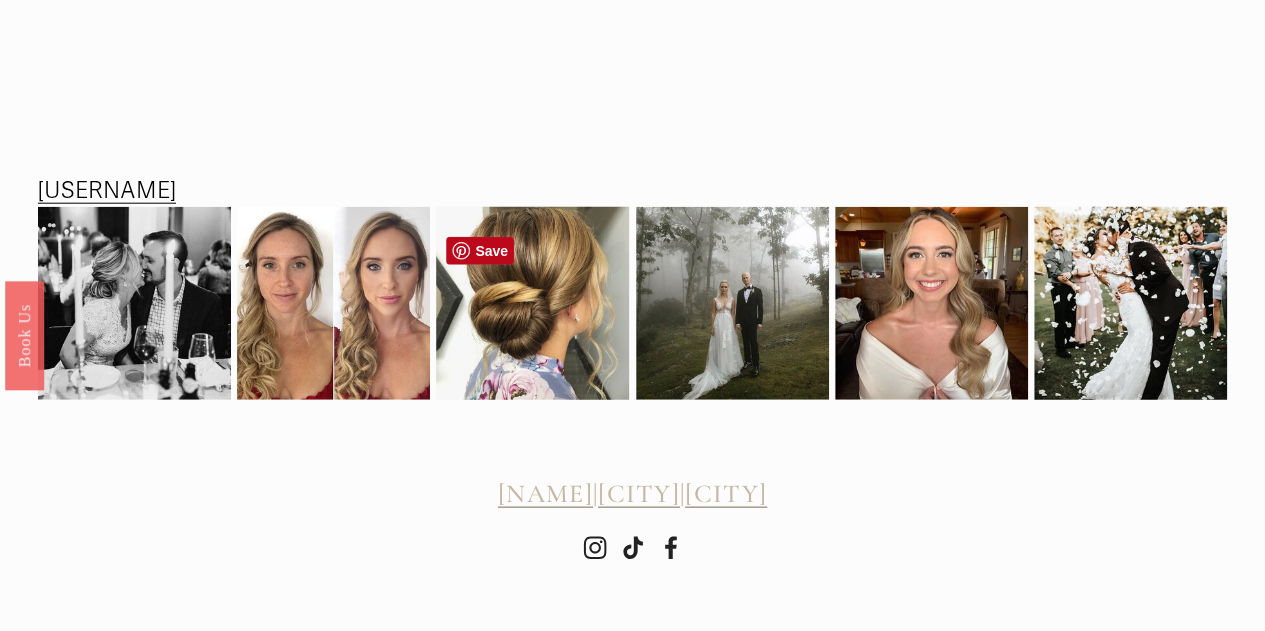 click at bounding box center [532, 303] 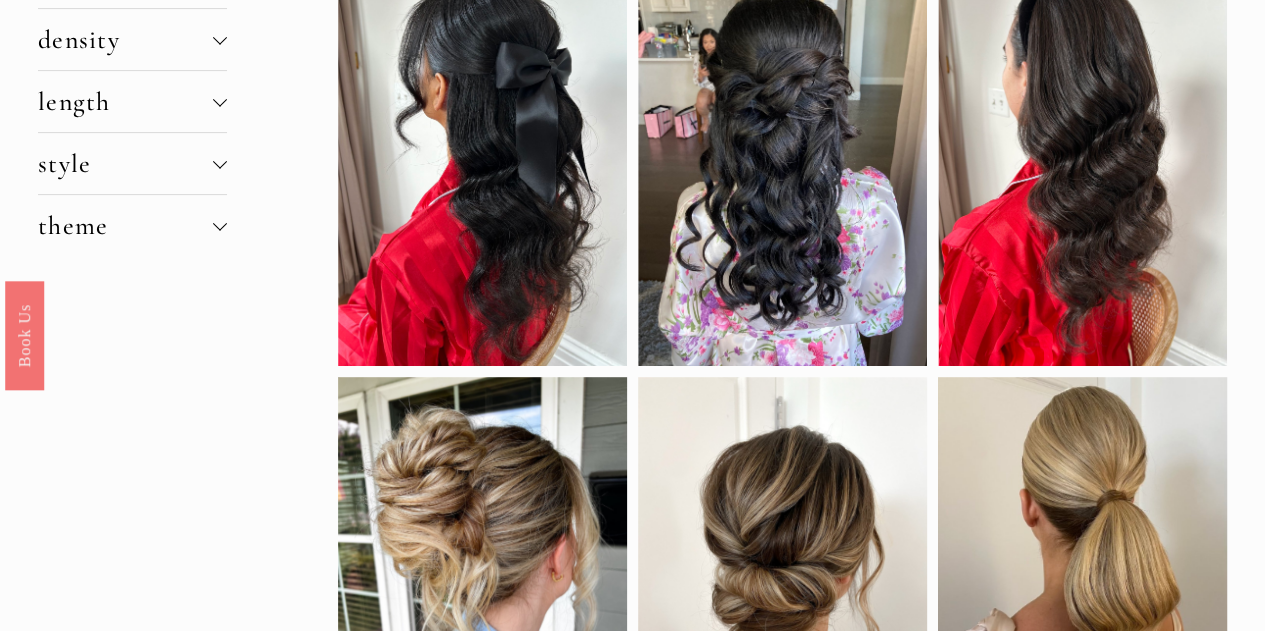 scroll, scrollTop: 0, scrollLeft: 0, axis: both 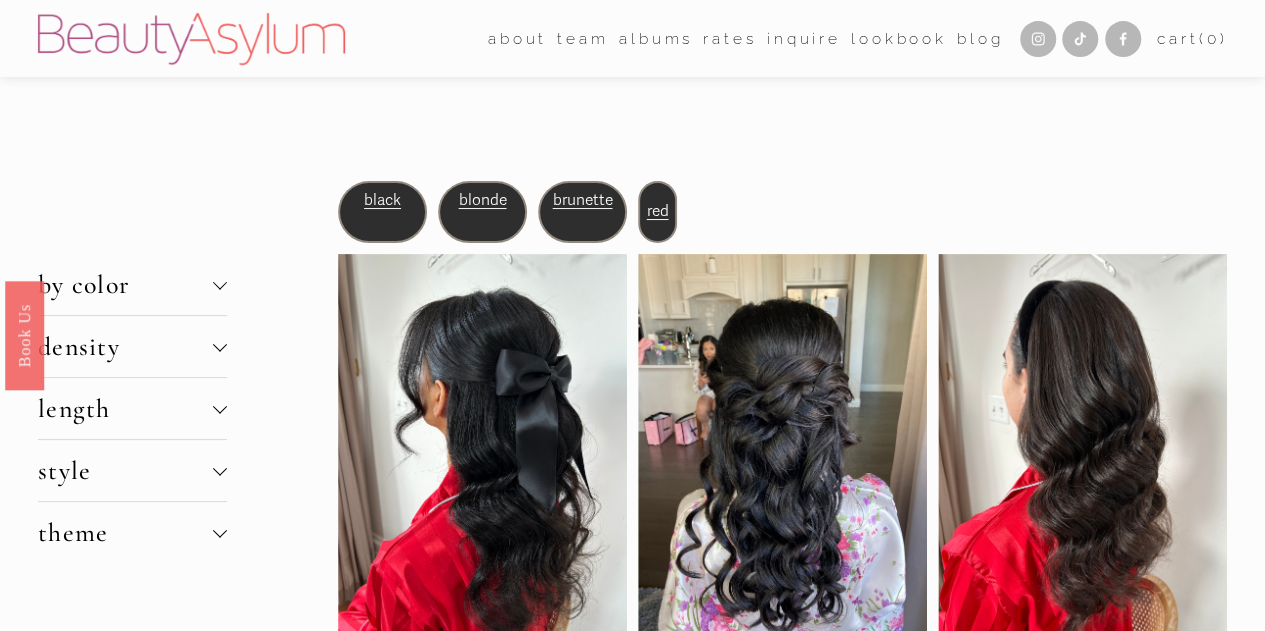 click on "Lookbook" at bounding box center (899, 38) 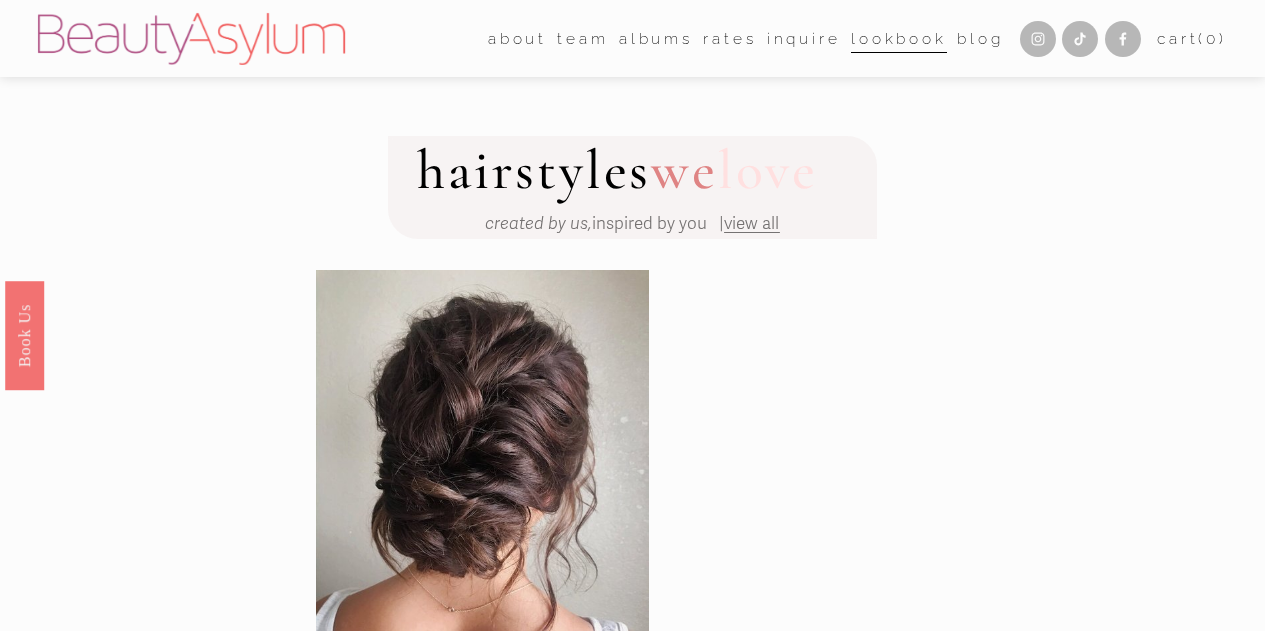 scroll, scrollTop: 0, scrollLeft: 0, axis: both 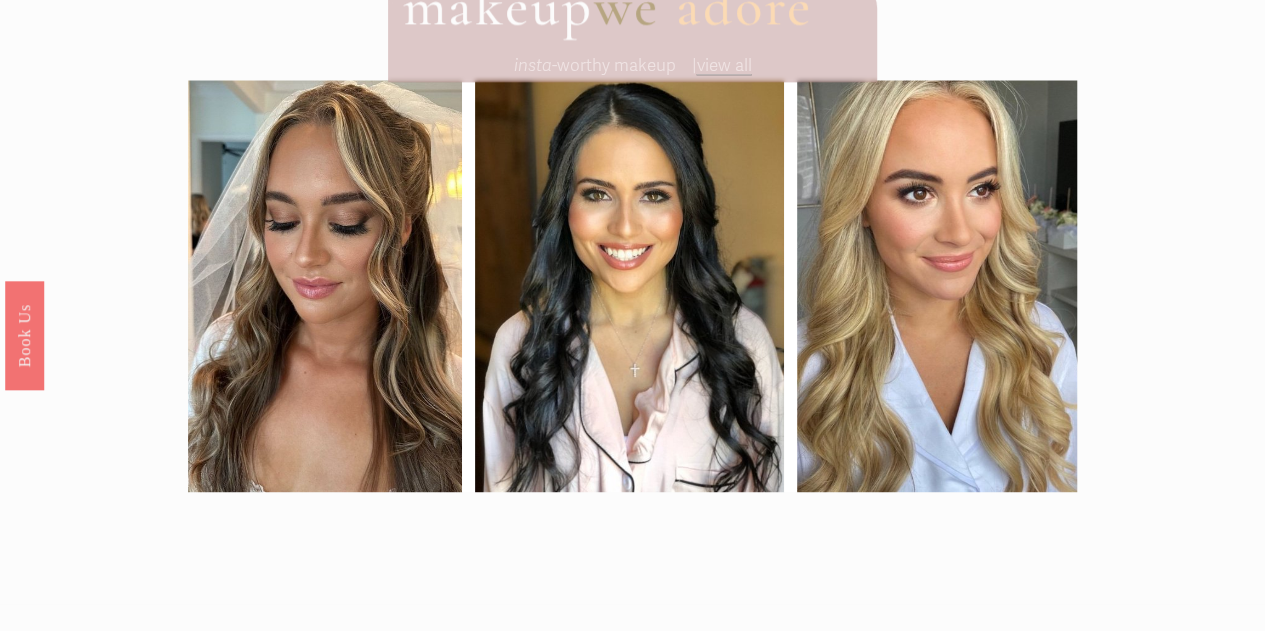 click on "view all" at bounding box center [723, 65] 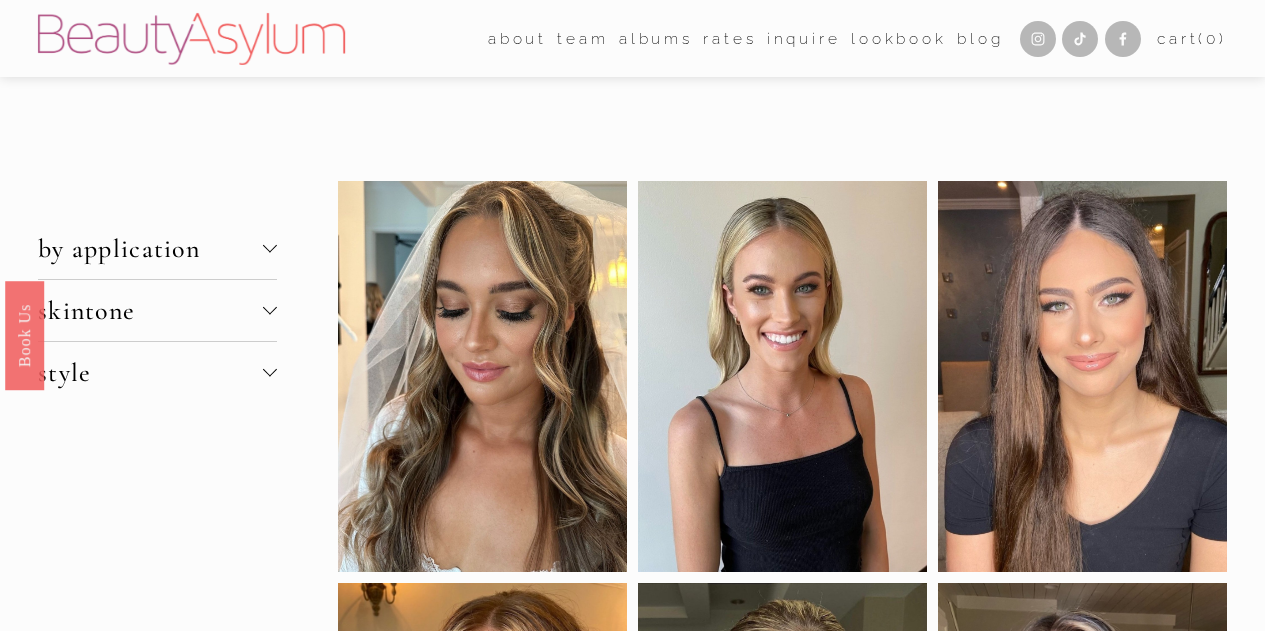 scroll, scrollTop: 0, scrollLeft: 0, axis: both 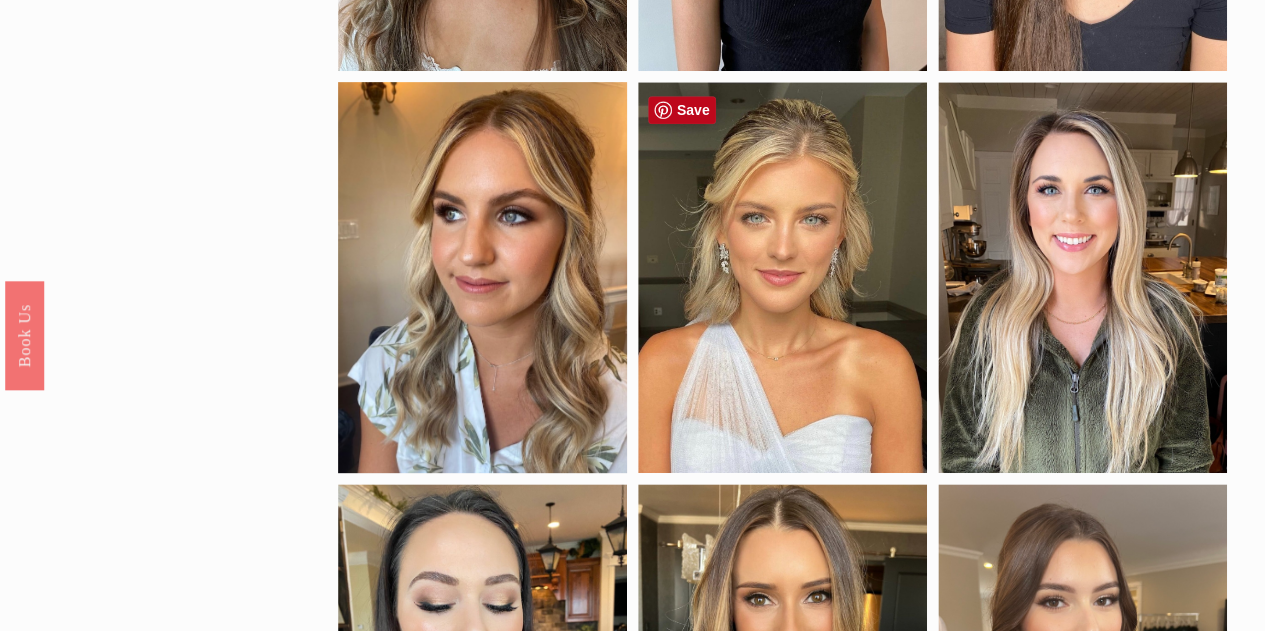 click at bounding box center [782, 277] 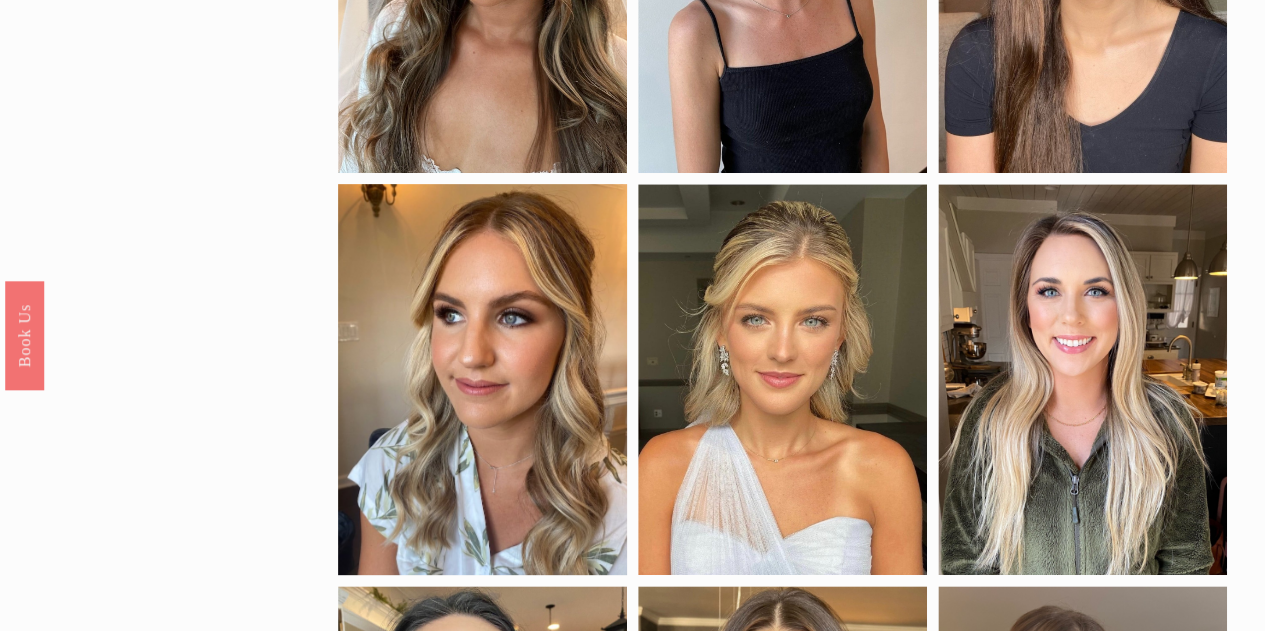 scroll, scrollTop: 0, scrollLeft: 0, axis: both 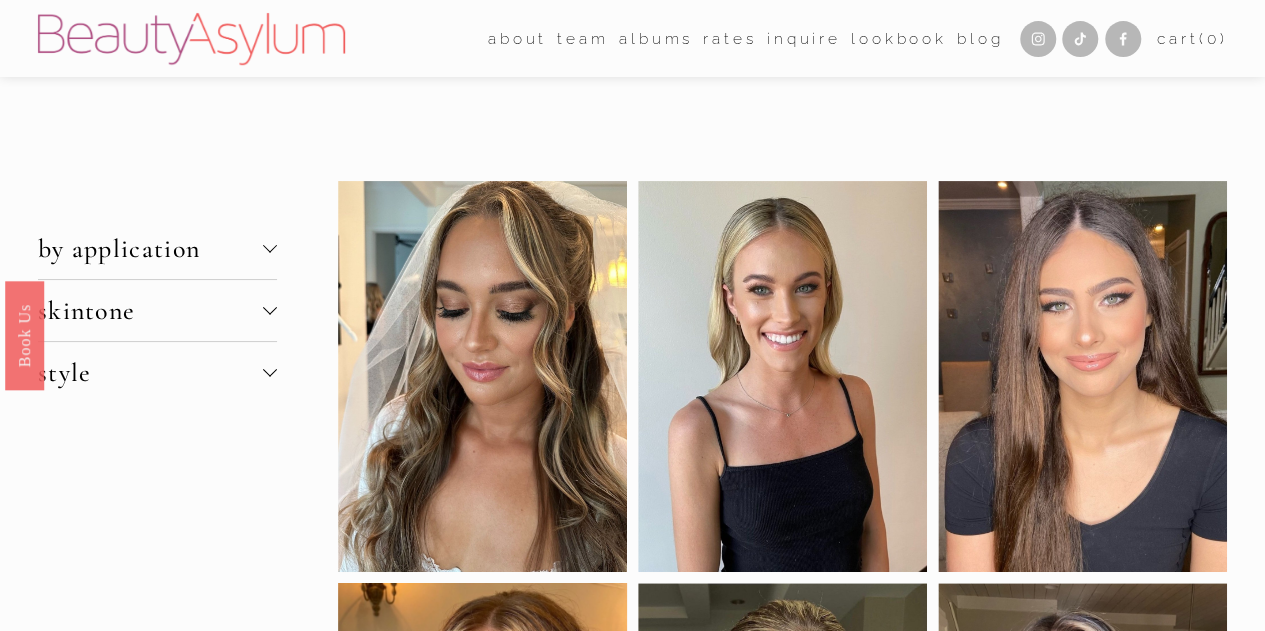 click on "albums" at bounding box center (656, 38) 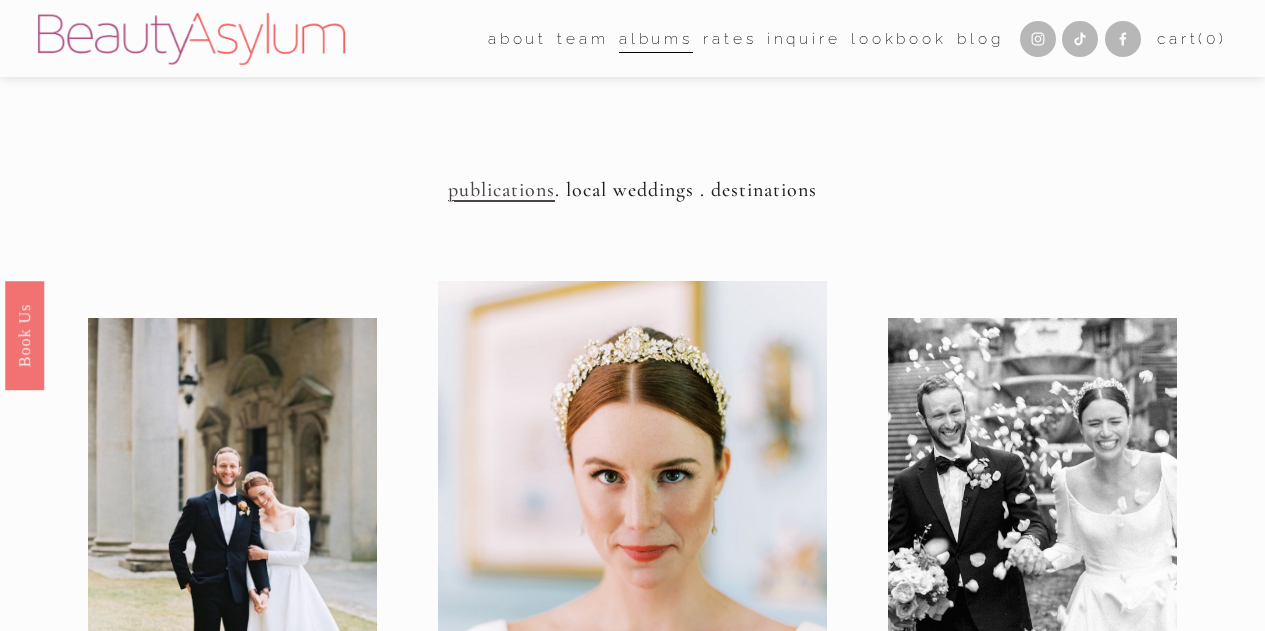 scroll, scrollTop: 0, scrollLeft: 0, axis: both 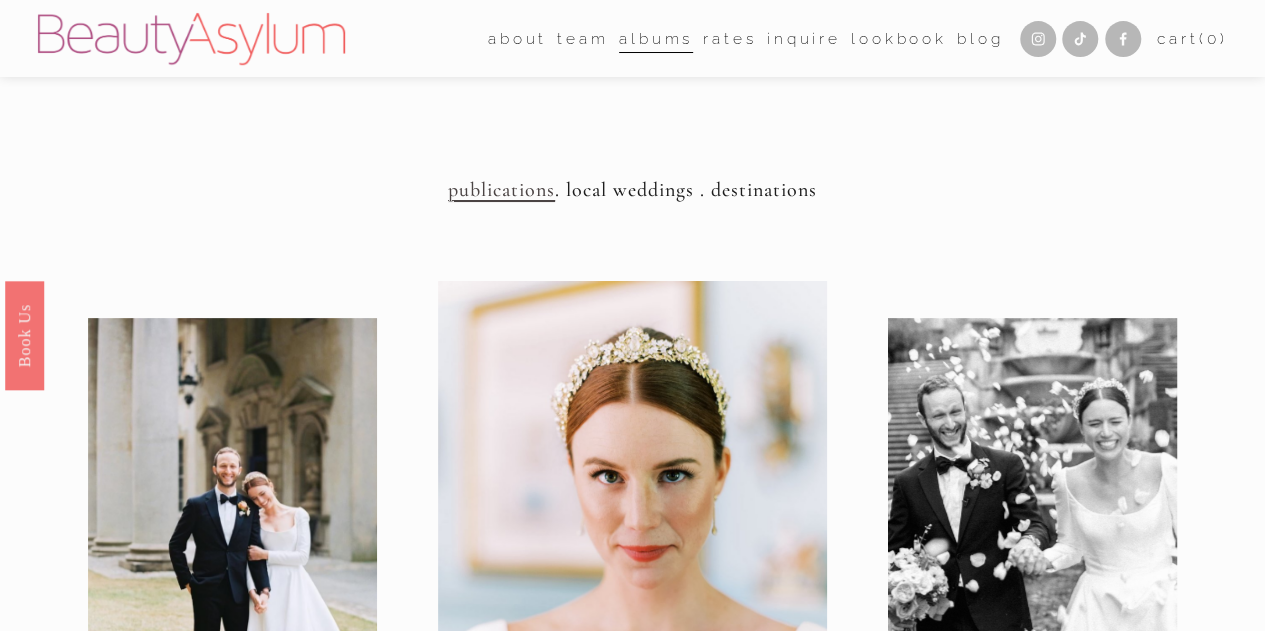 click on "Rates" at bounding box center [729, 38] 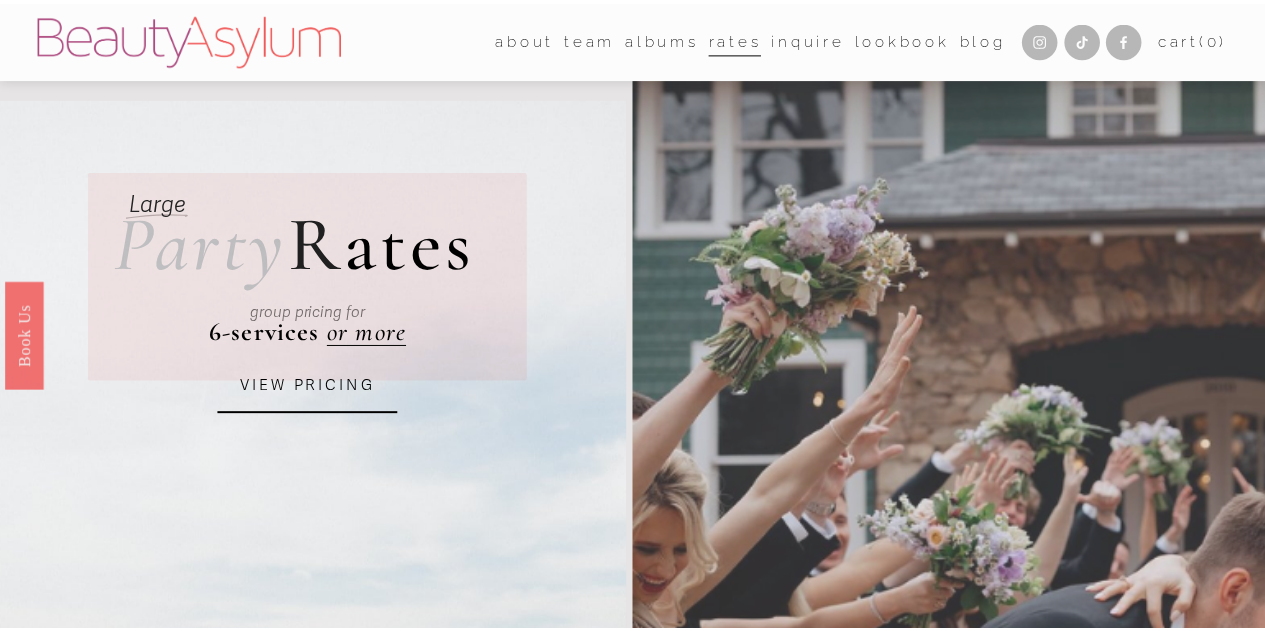 scroll, scrollTop: 0, scrollLeft: 0, axis: both 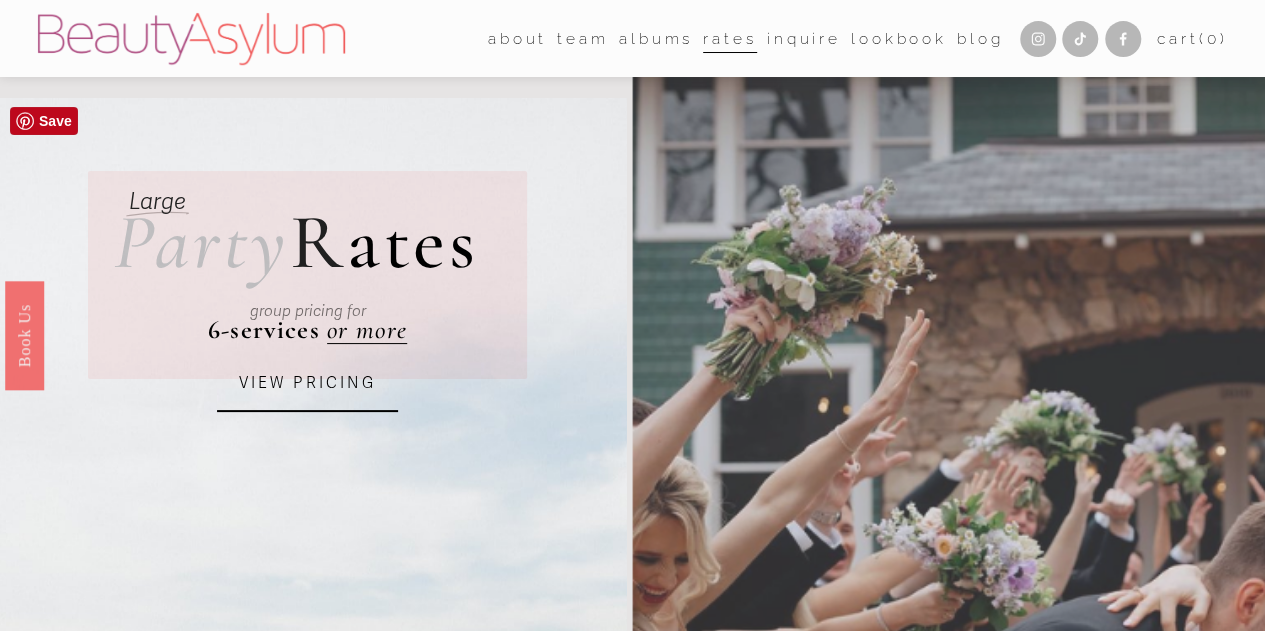 click on "VIEW PRICING" at bounding box center (307, 384) 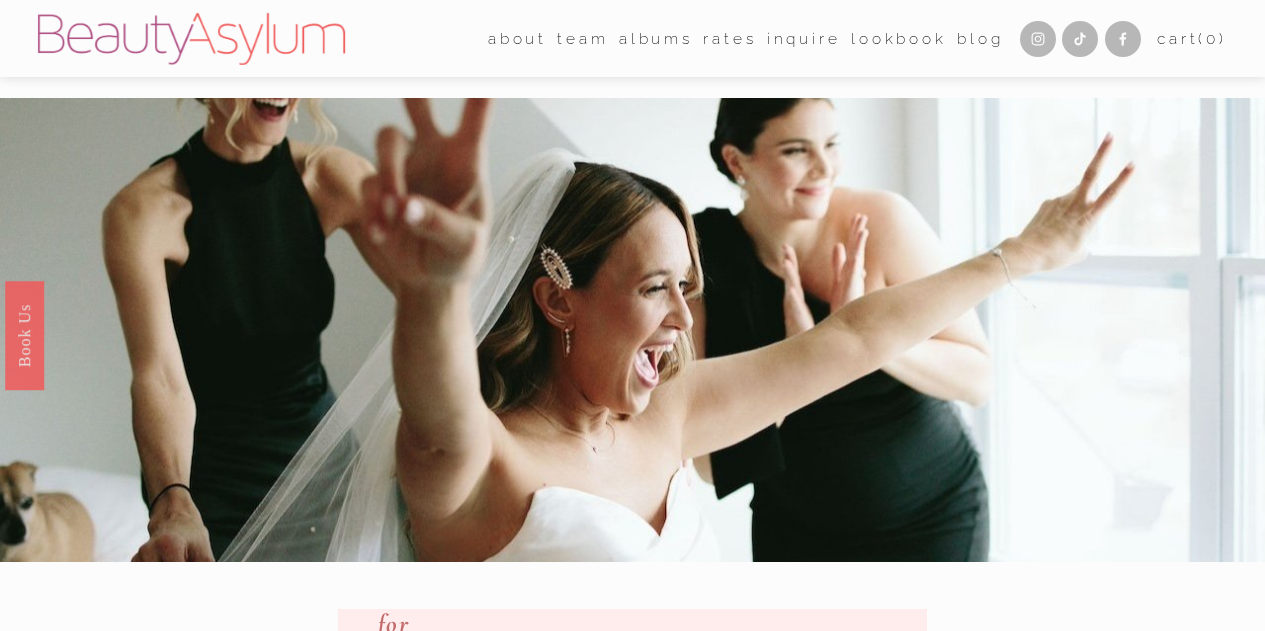scroll, scrollTop: 0, scrollLeft: 0, axis: both 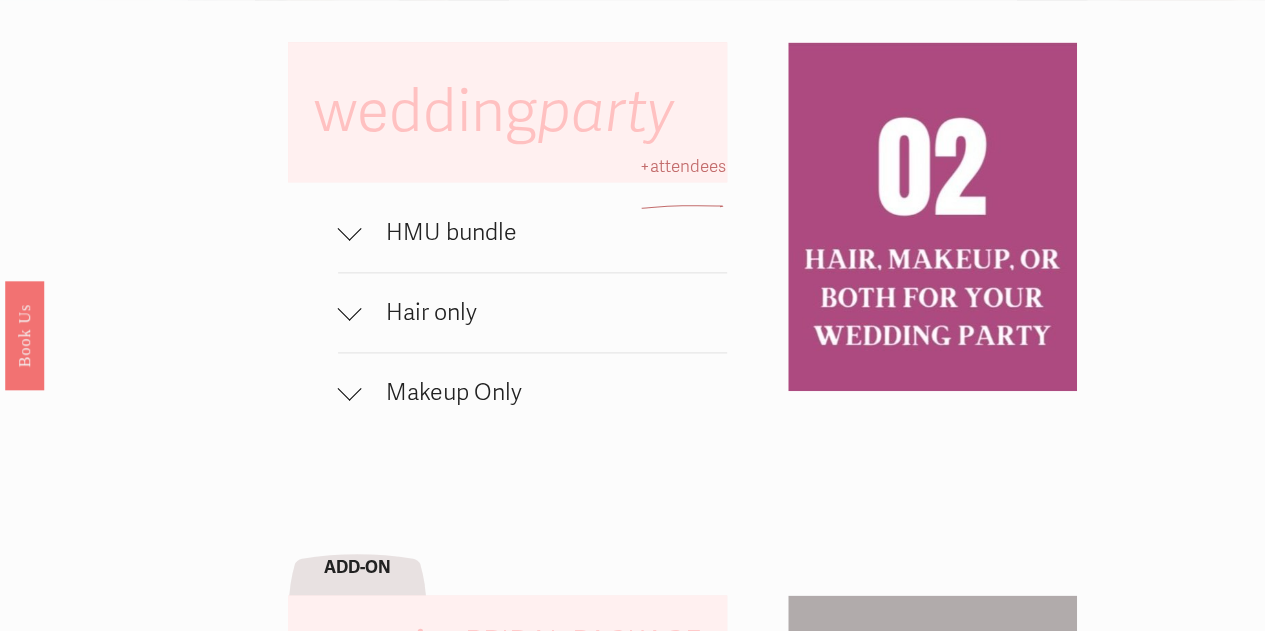 click on "HMU  bundle" at bounding box center (544, 232) 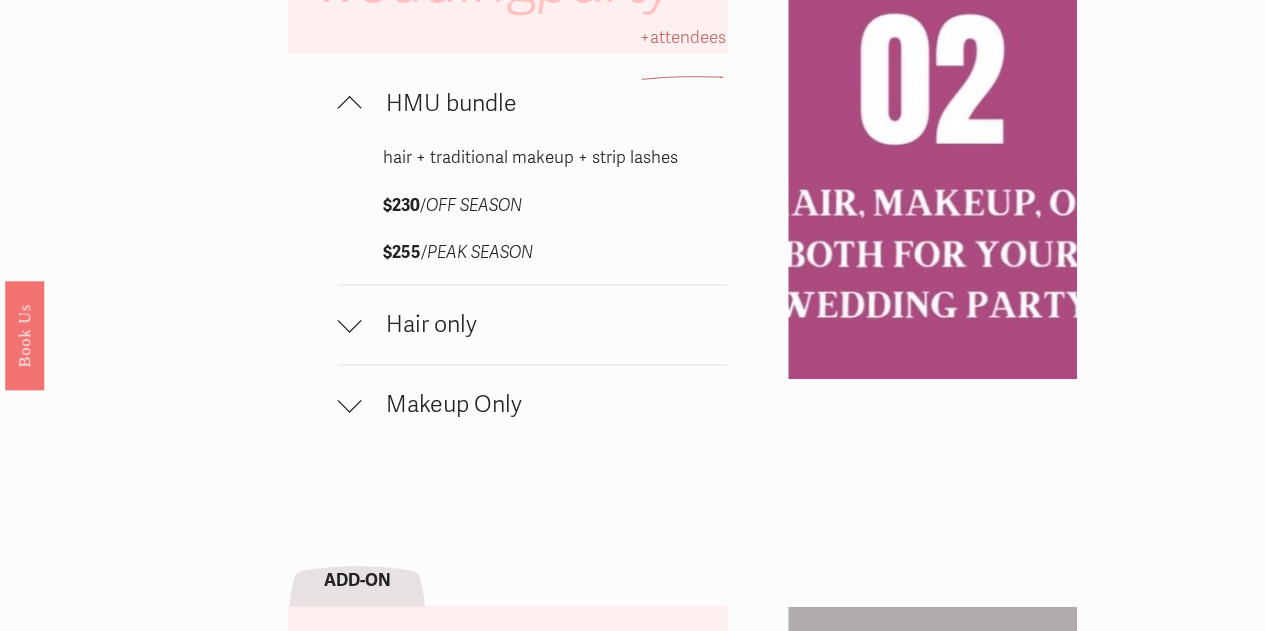 scroll, scrollTop: 1318, scrollLeft: 0, axis: vertical 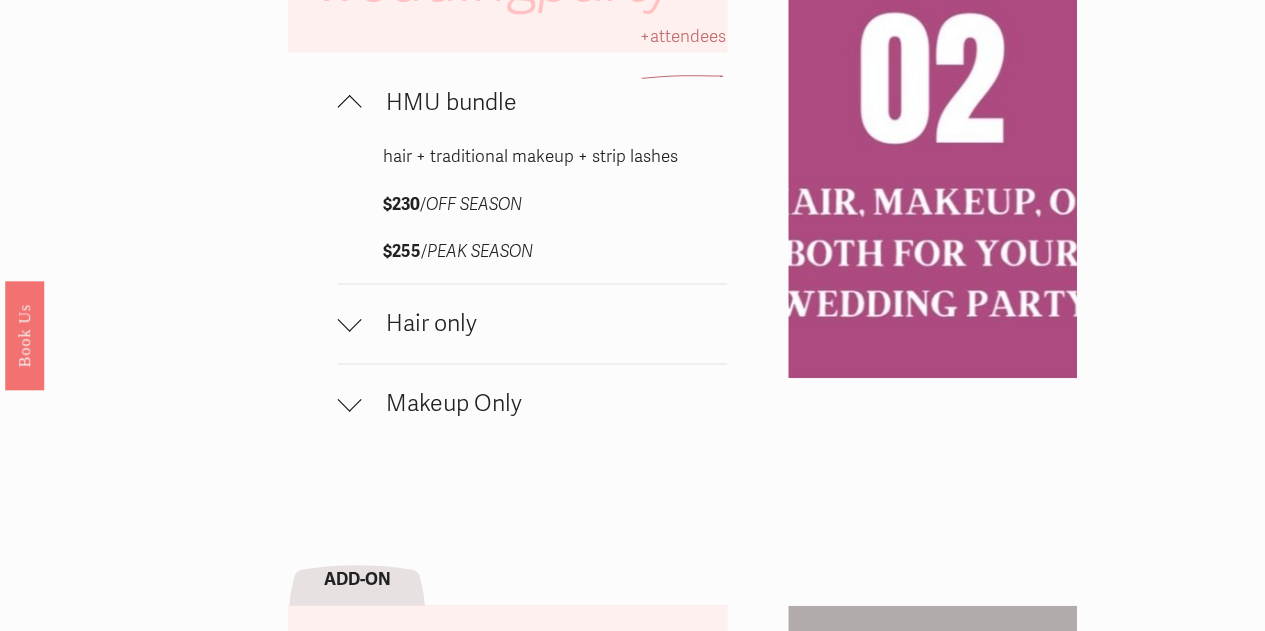 drag, startPoint x: 482, startPoint y: 367, endPoint x: 409, endPoint y: 361, distance: 73.24616 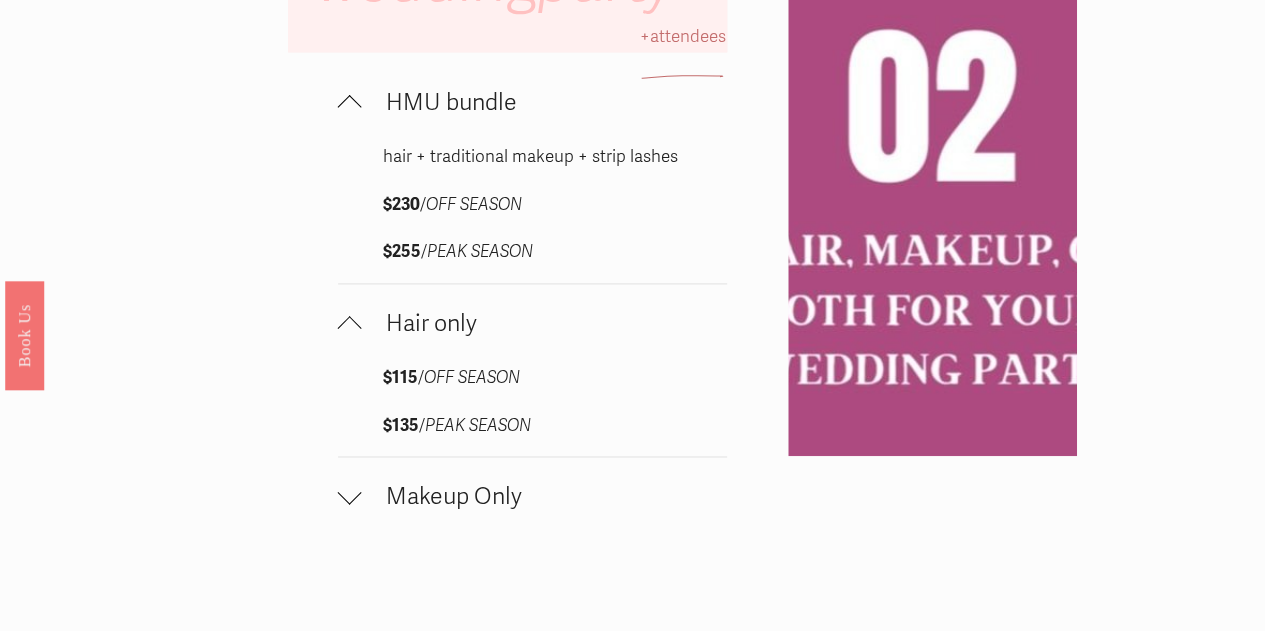 drag, startPoint x: 409, startPoint y: 361, endPoint x: 282, endPoint y: 363, distance: 127.01575 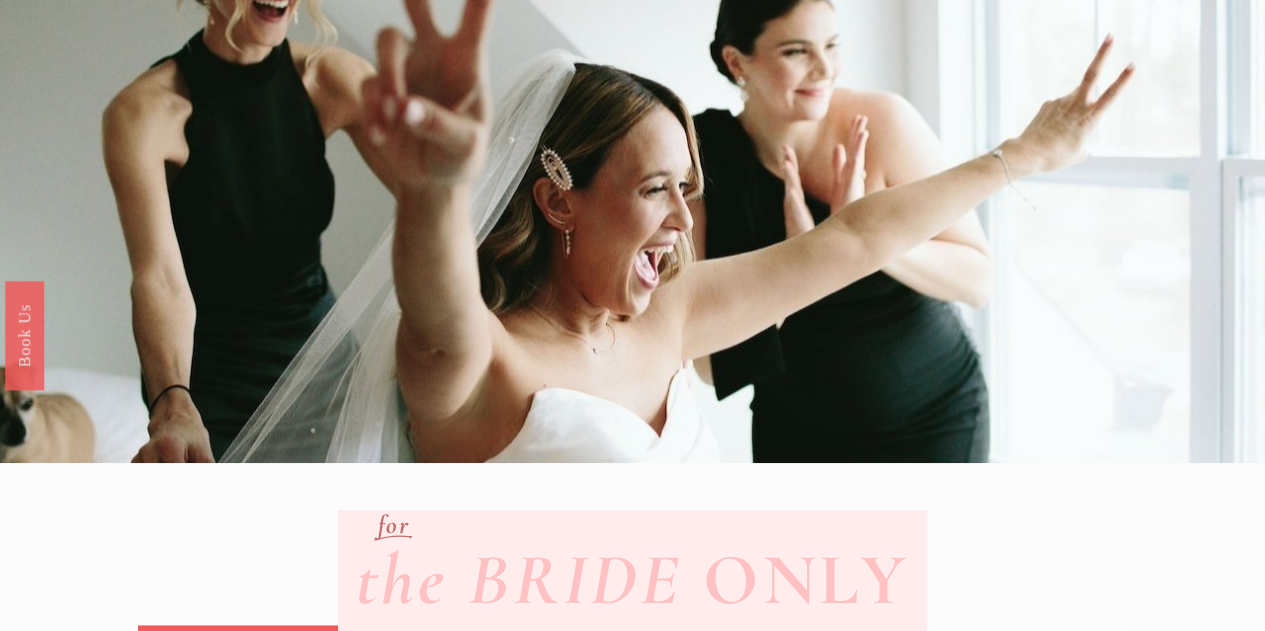 scroll, scrollTop: 0, scrollLeft: 0, axis: both 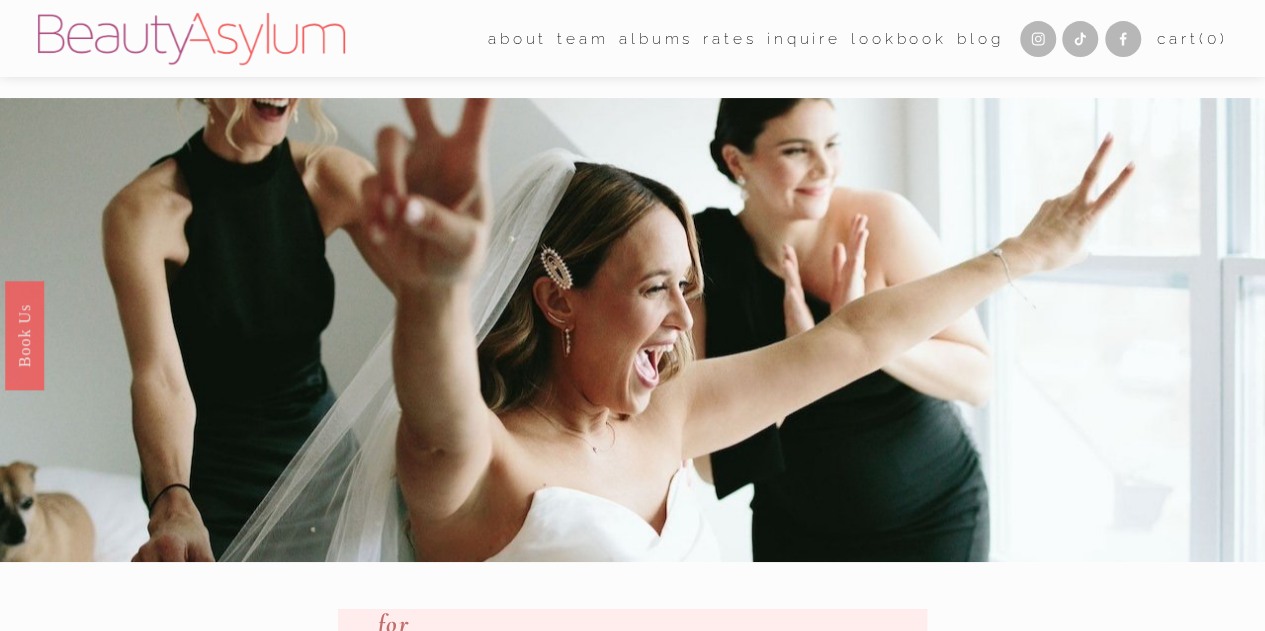 click at bounding box center [191, 39] 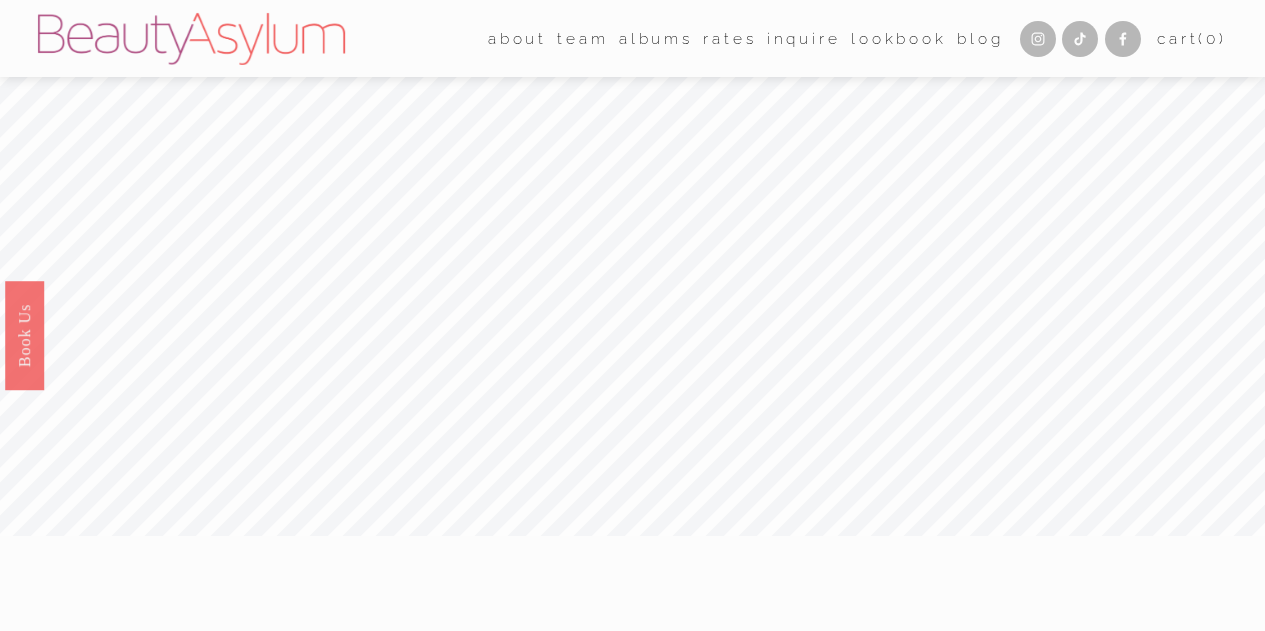 scroll, scrollTop: 0, scrollLeft: 0, axis: both 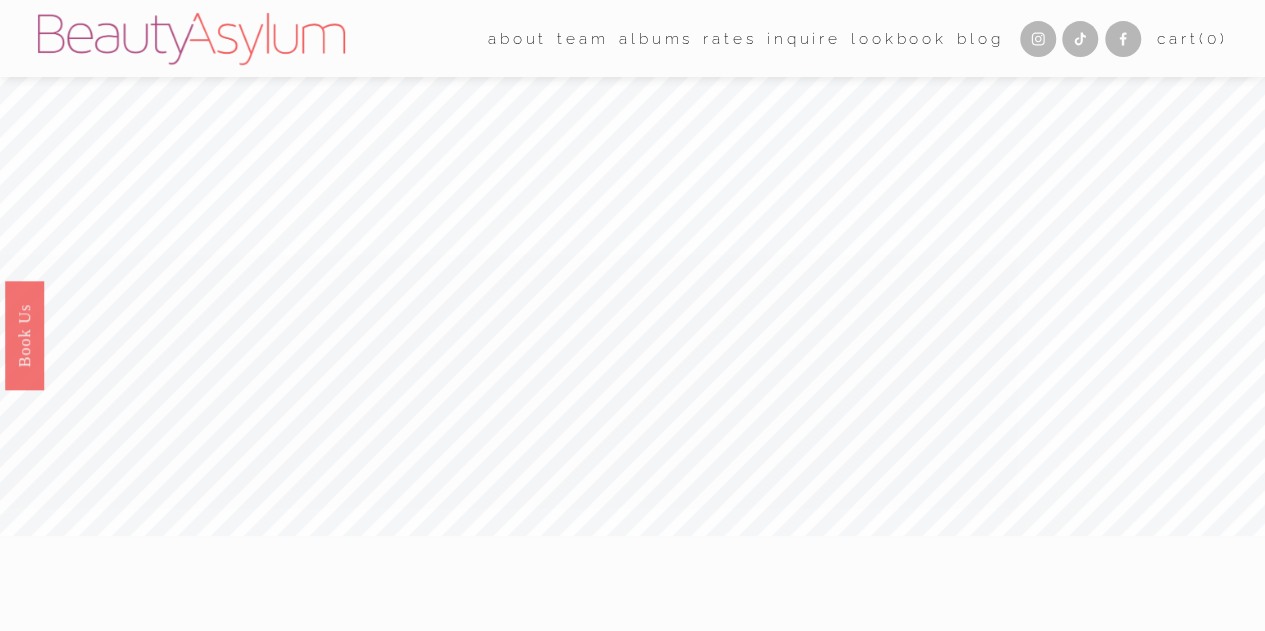 click on "Inquire" at bounding box center (804, 38) 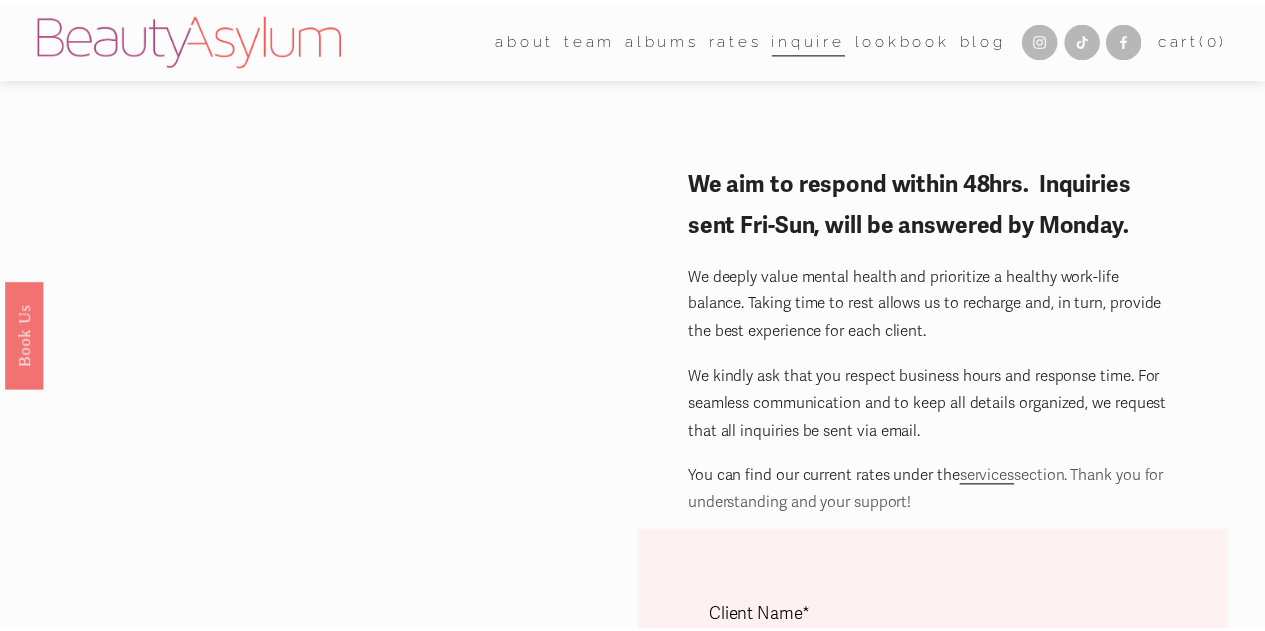 scroll, scrollTop: 0, scrollLeft: 0, axis: both 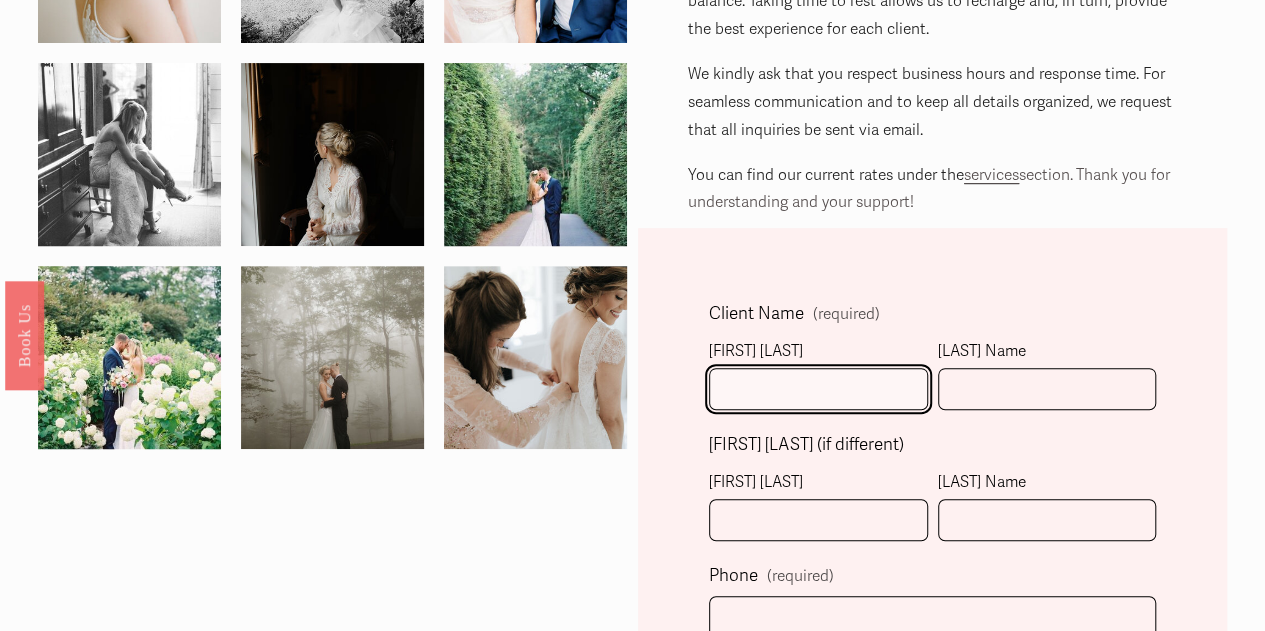 click on "[FIRST] [LAST]" at bounding box center [818, 389] 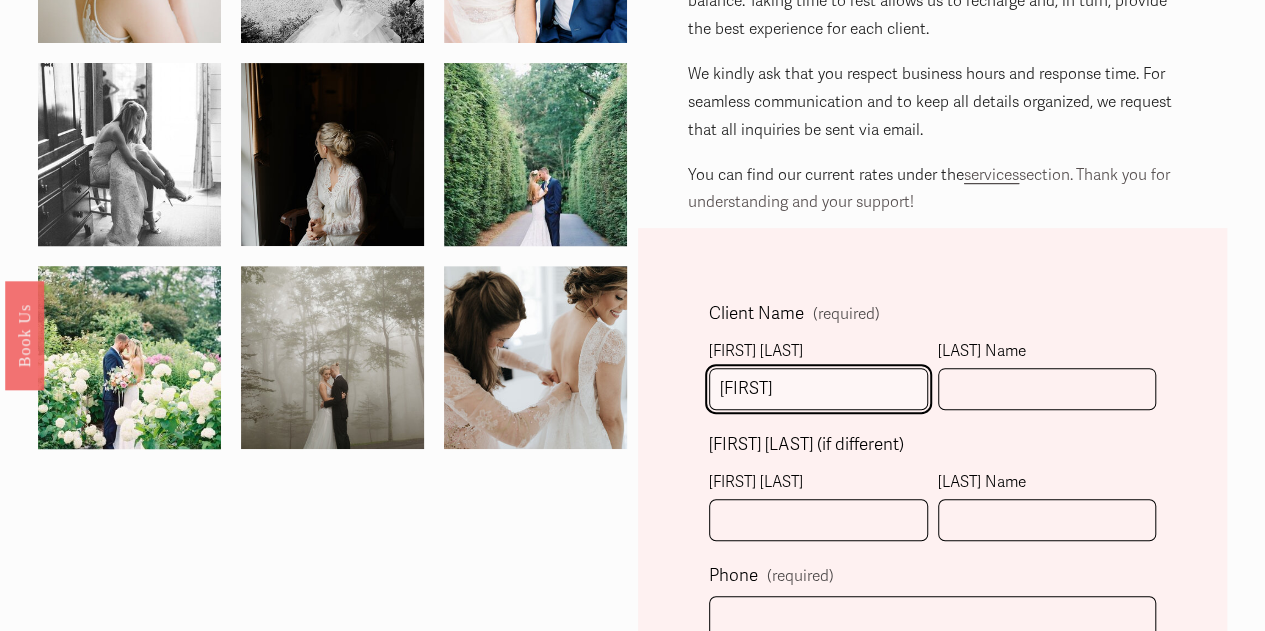 type on "[FIRST]" 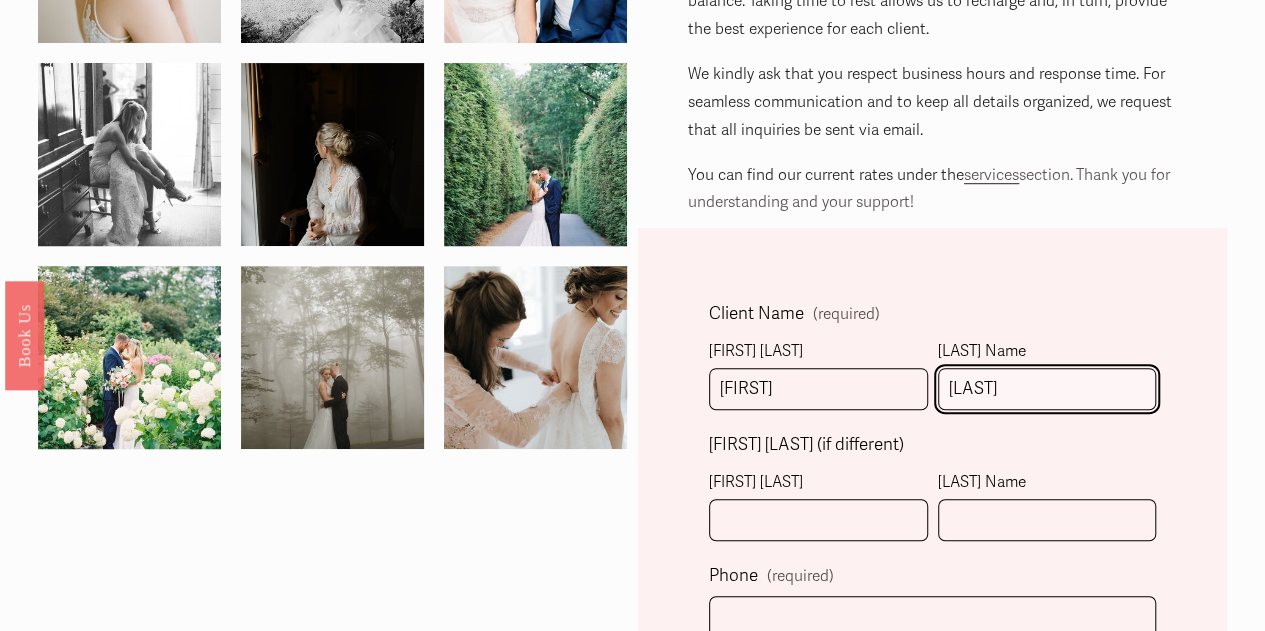 type on "[LAST]" 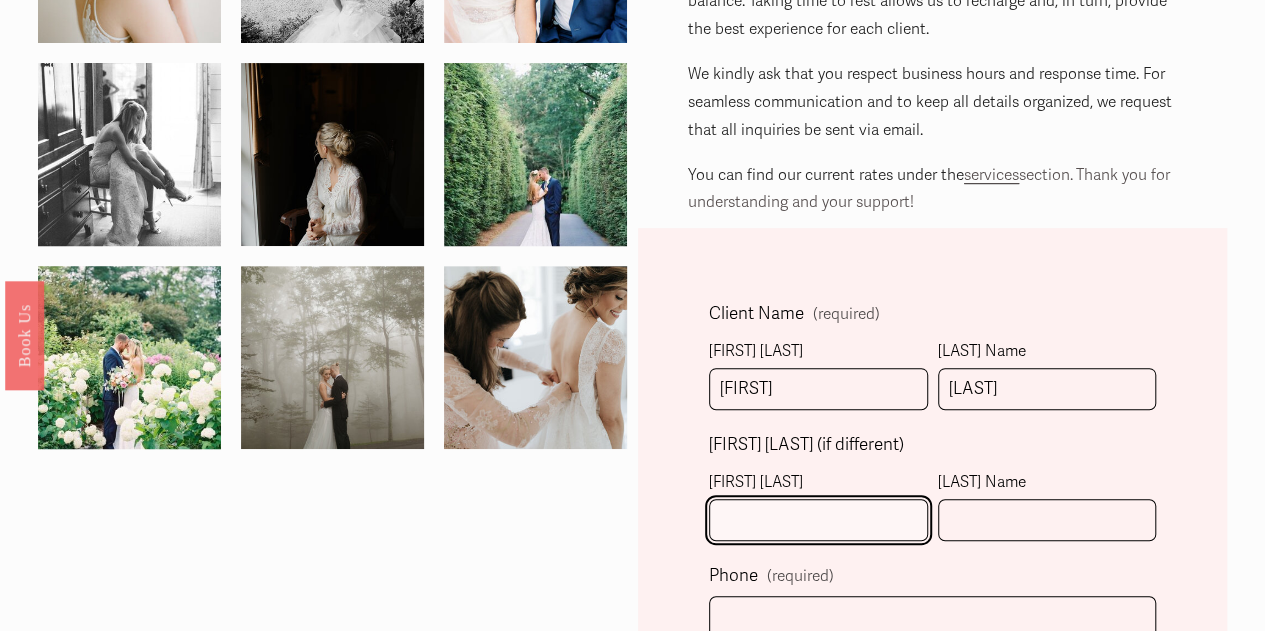 scroll, scrollTop: 560, scrollLeft: 0, axis: vertical 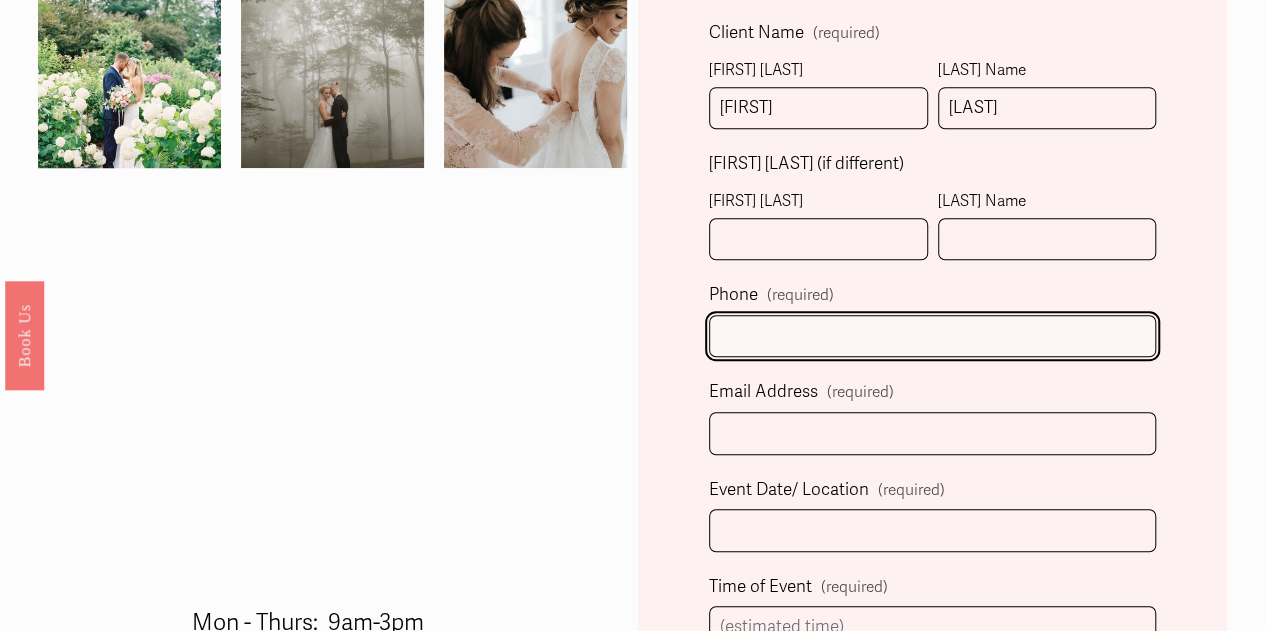 click at bounding box center (933, 336) 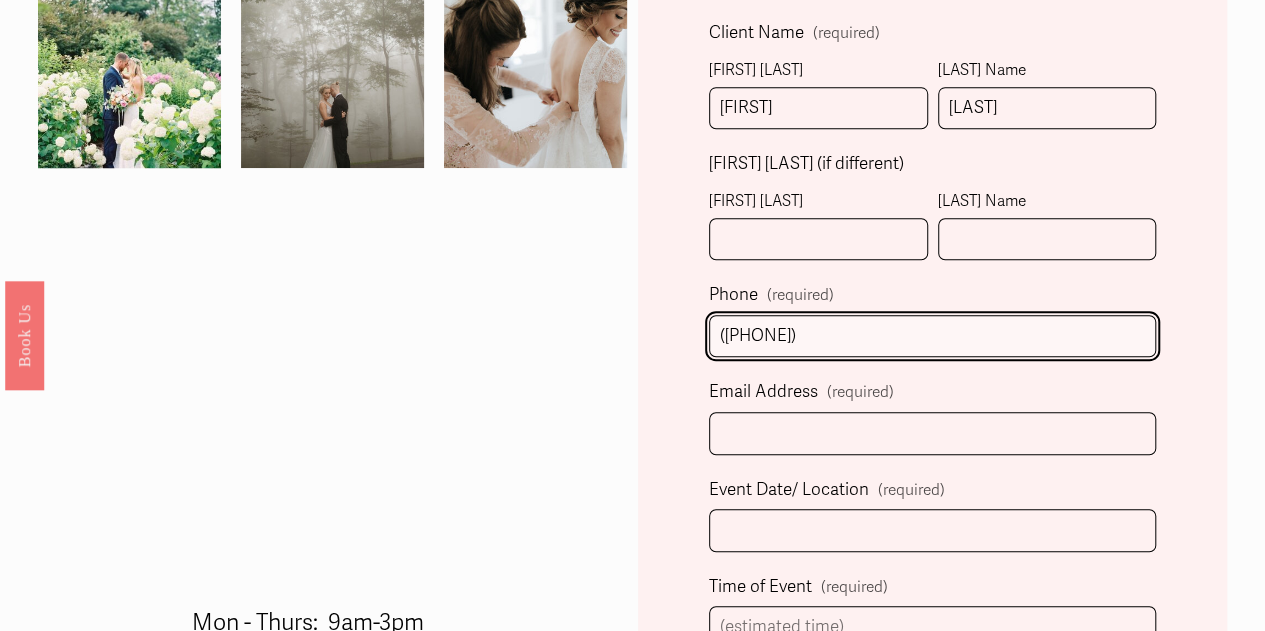 type on "([PHONE])" 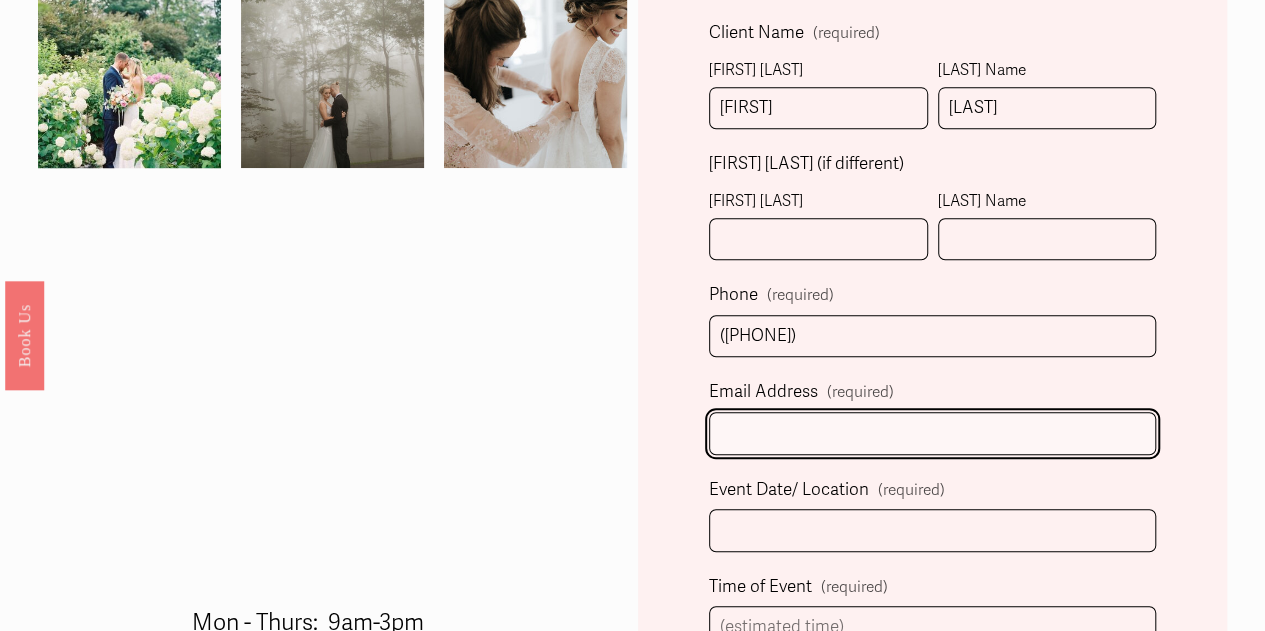 click on "[EMAIL] (required)" at bounding box center [933, 433] 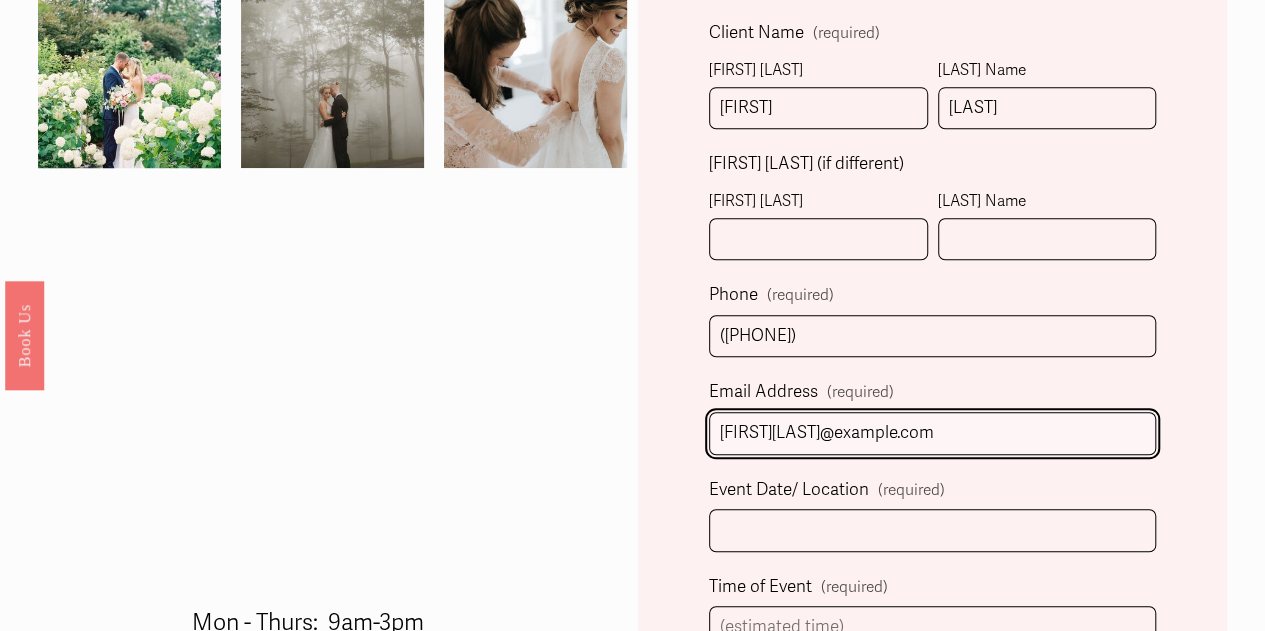 type on "[FIRST][LAST]@example.com" 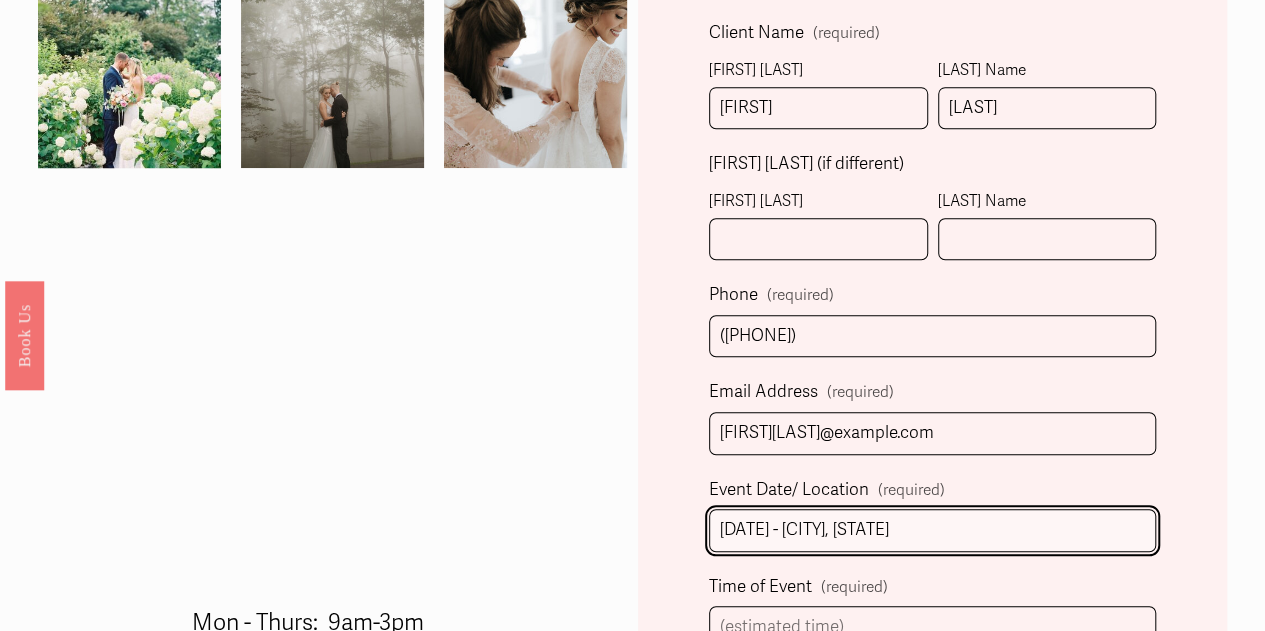 type on "[DATE] - [CITY], [STATE]" 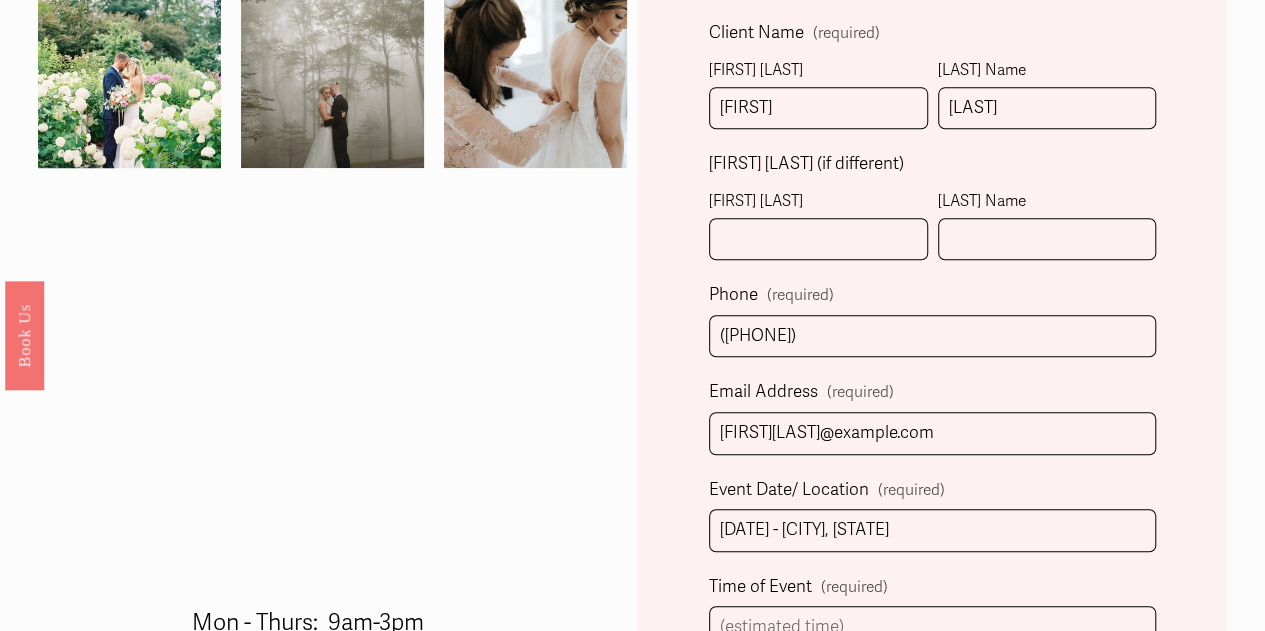 click on "Client Name (required) First Name [FIRST] Last Name [LAST] Person Inquiring (if different) First Name Last Name Phone (required) ([PHONE]) Email Address (required) [EMAIL] Event Date/ Location (required) [DATE] - [CITY], [STATE] Time of Event (required) Number of people needing makeup service? (required) Number of people needing hair service? How soon are you looking to book hair and/or makeup? (required) Select an option Immediately 1-2 weeks I'm looking for information & not ready to book just yet Message (required) State (required) Select an option Please Select One Atlanta, GA Charlotte, NC Charleston, SC Destination Wedding How did you hear about us? Instagram Let's Chat! Let's Chat!" at bounding box center [932, 754] 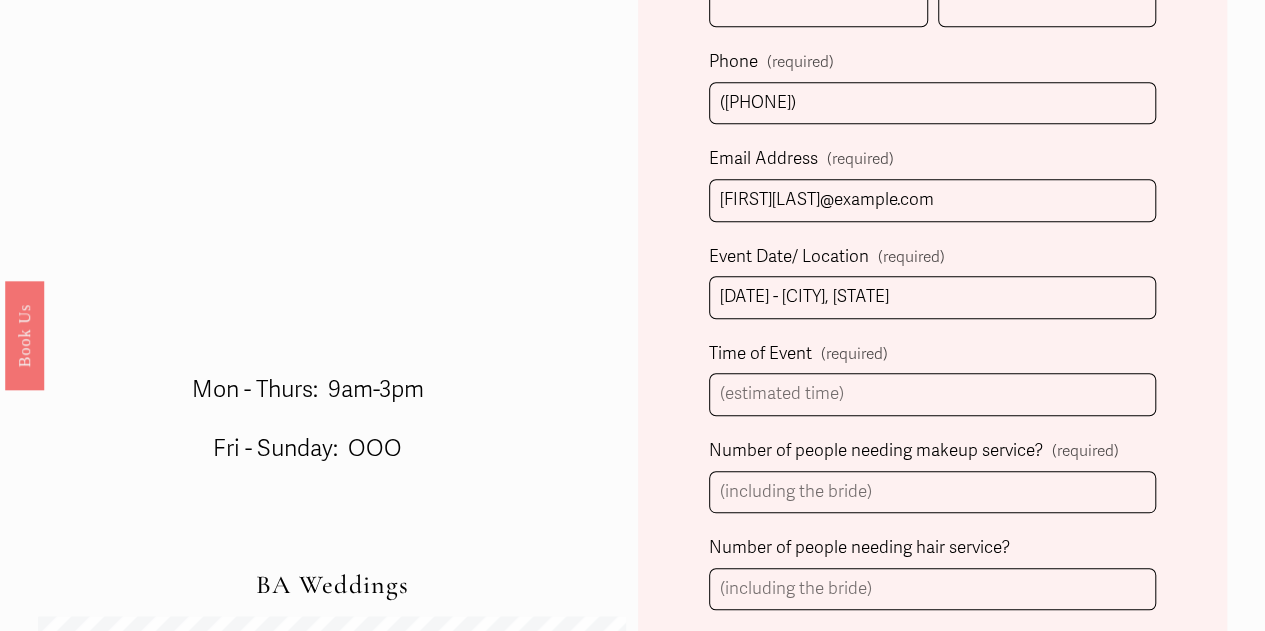 scroll, scrollTop: 796, scrollLeft: 0, axis: vertical 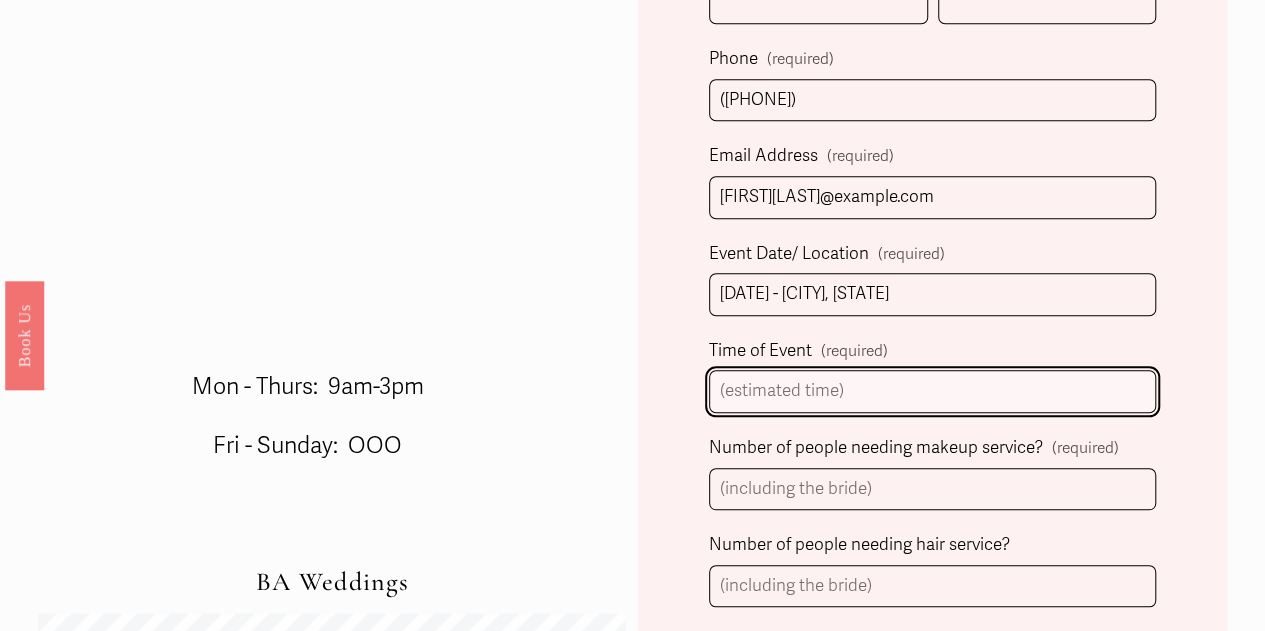click on "Time of Event (required)" at bounding box center (933, 391) 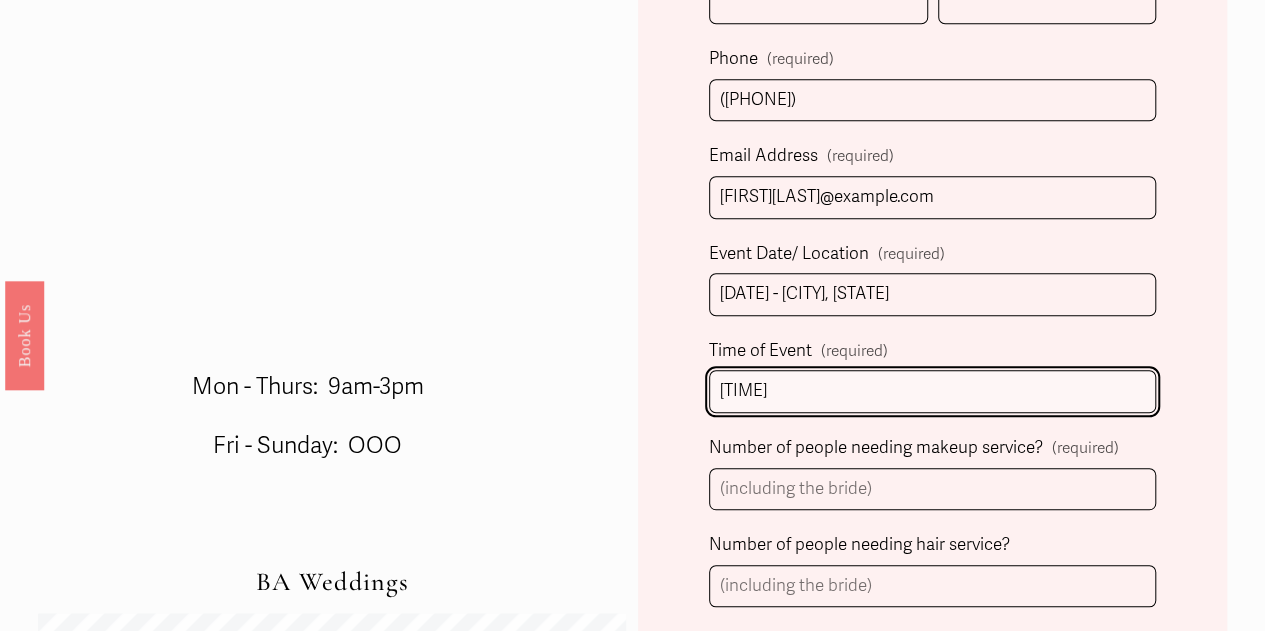 type on "[TIME]" 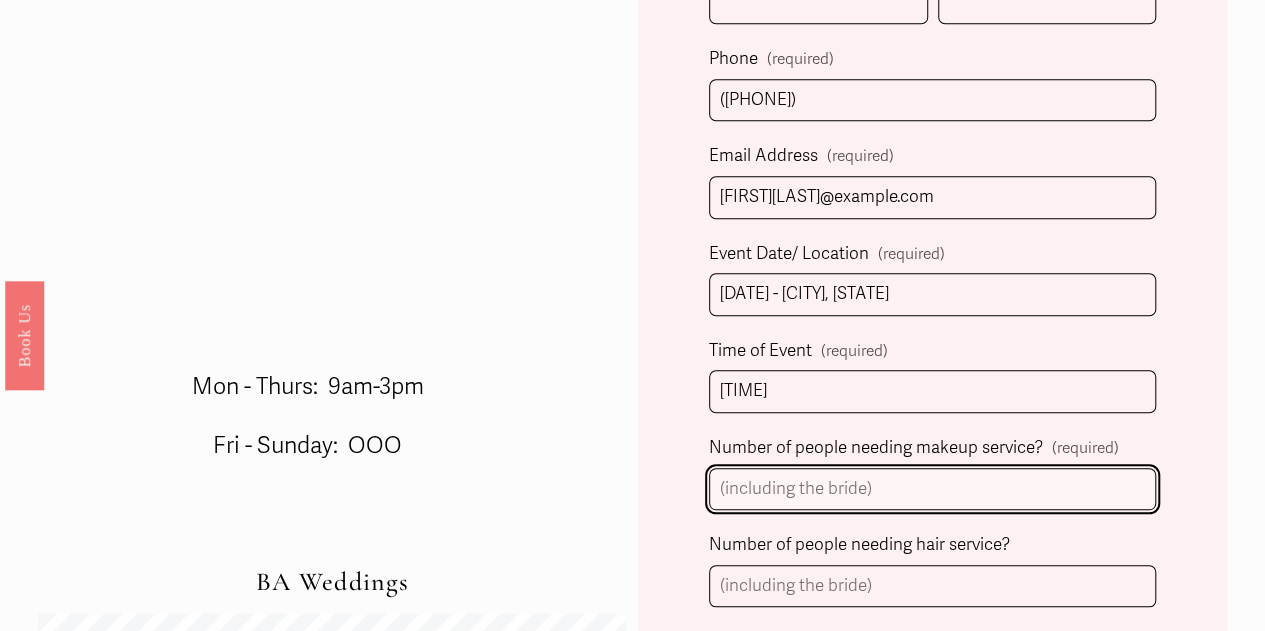 click on "Number of people needing makeup service? (required)" at bounding box center [933, 489] 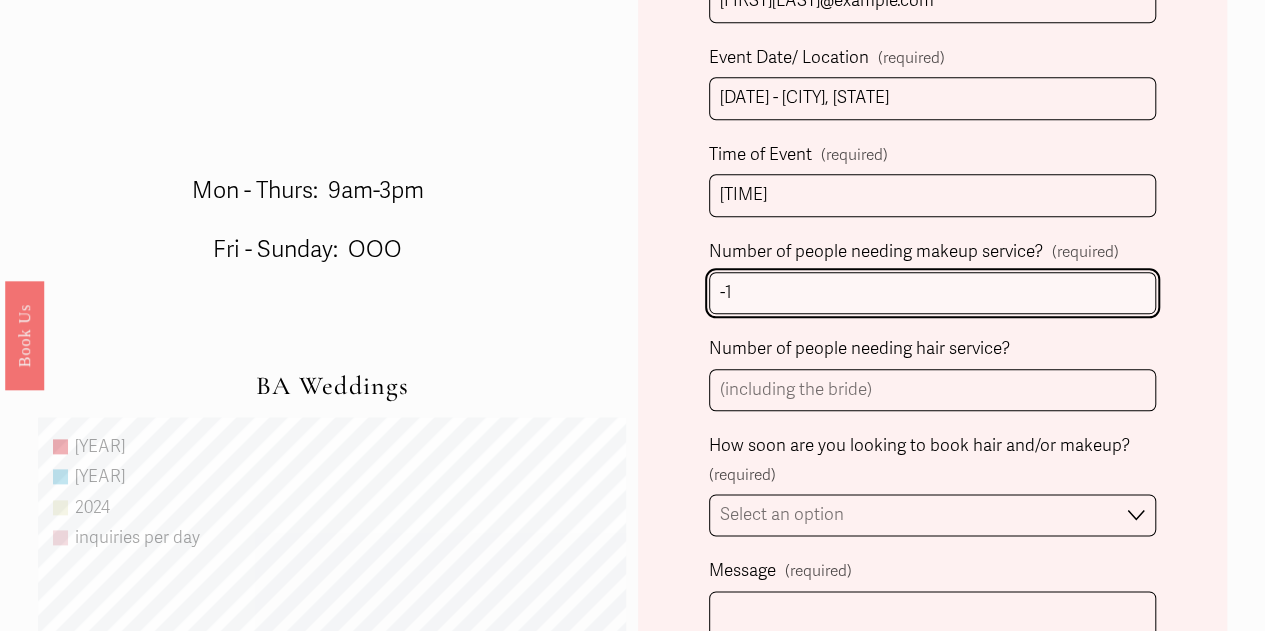 type on "-" 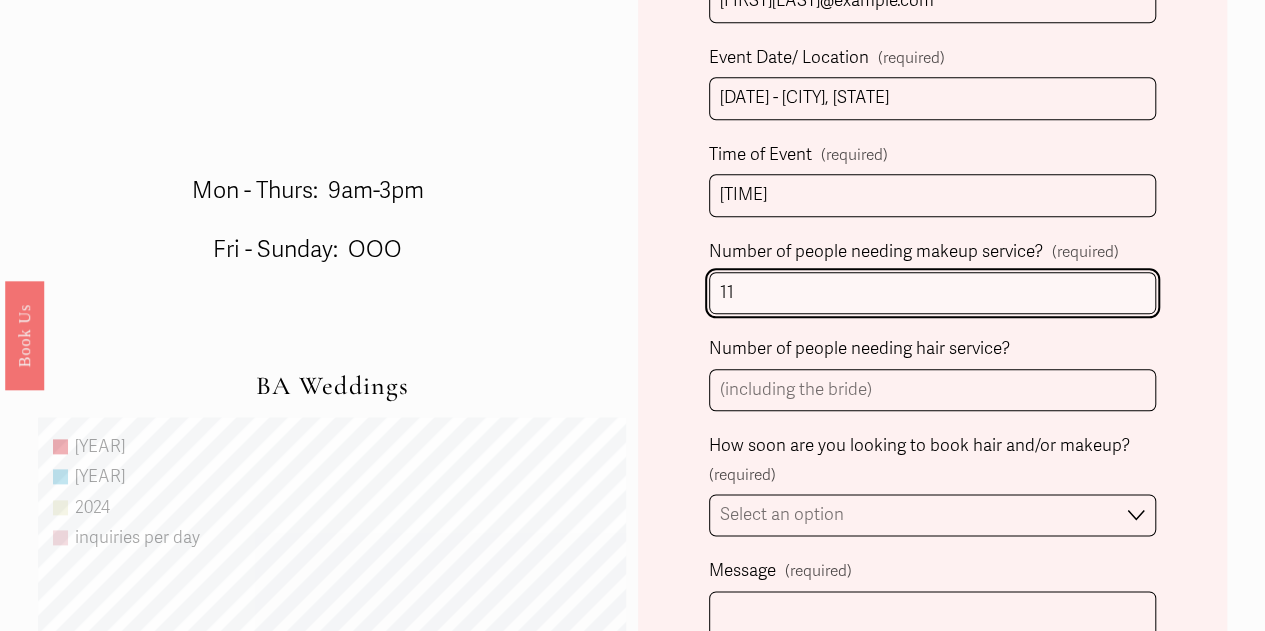 type on "11" 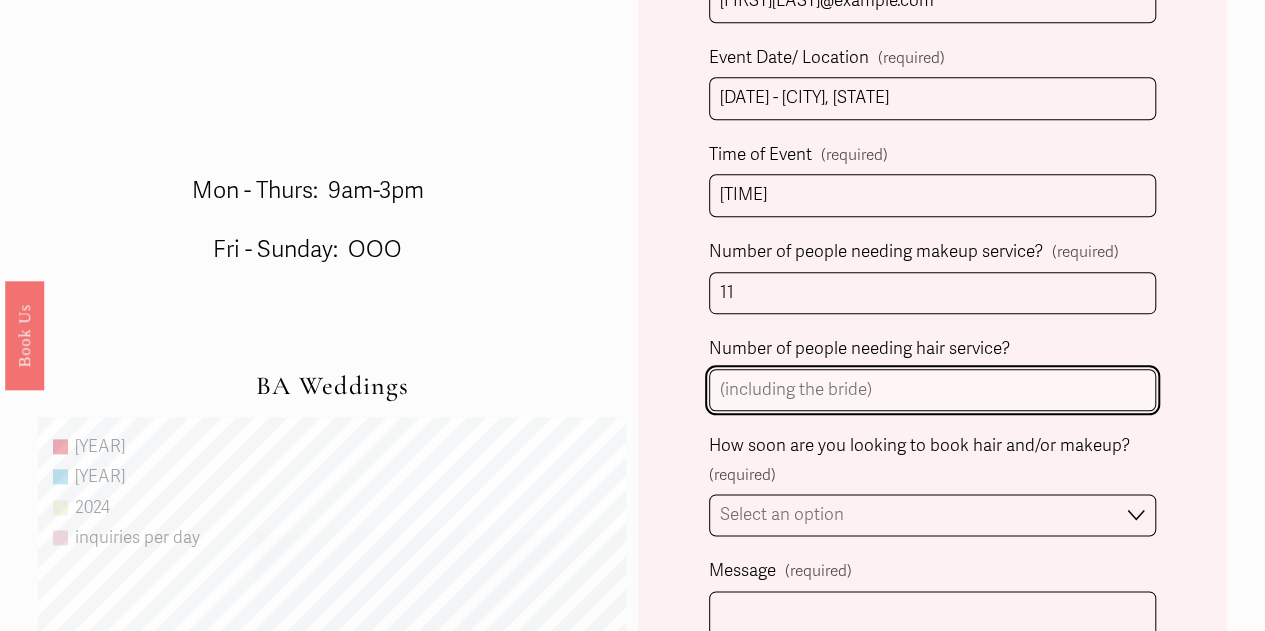 click on "Number of people needing hair service?" at bounding box center [933, 390] 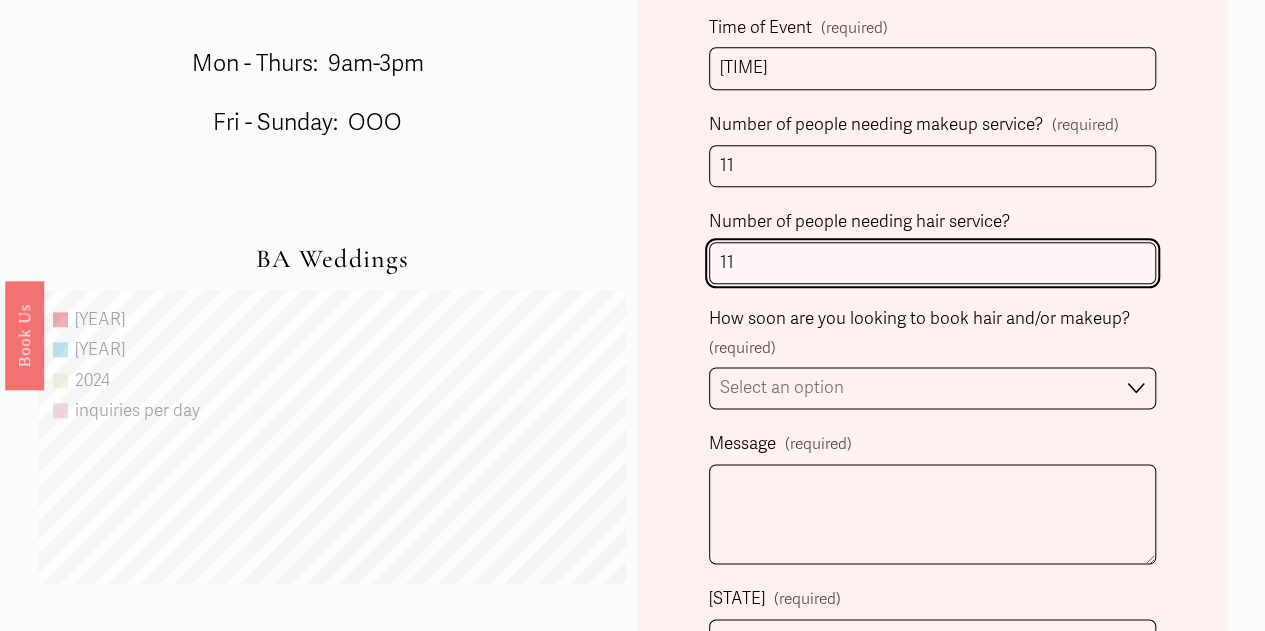 scroll, scrollTop: 1120, scrollLeft: 0, axis: vertical 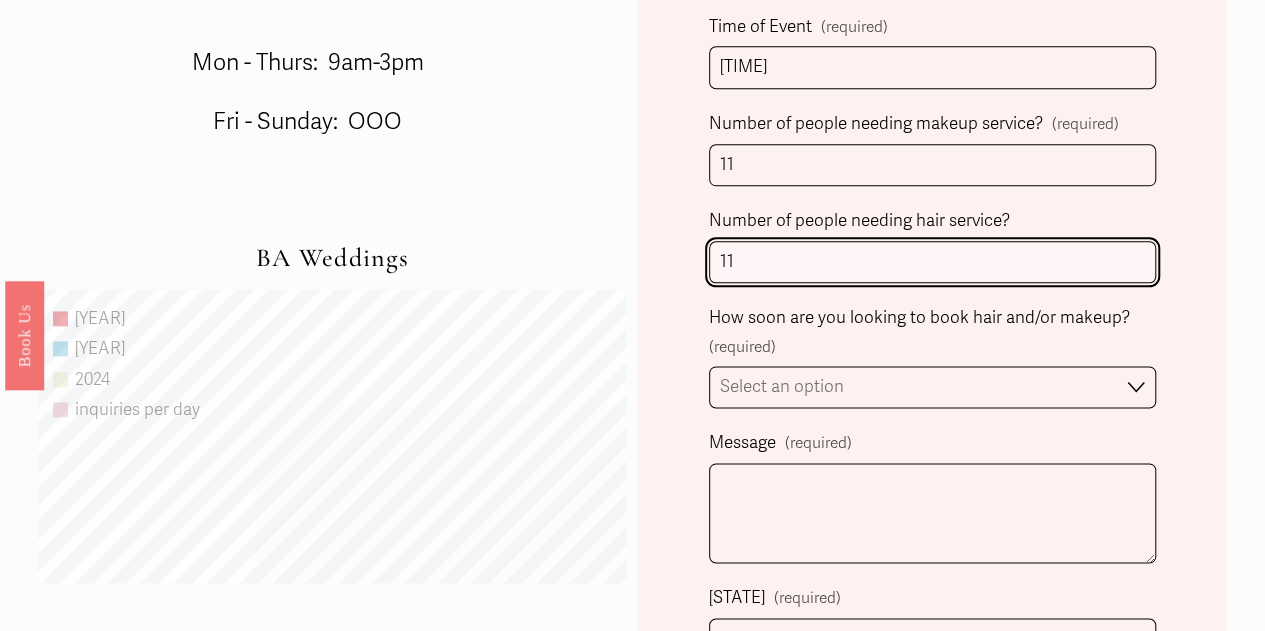 type on "11" 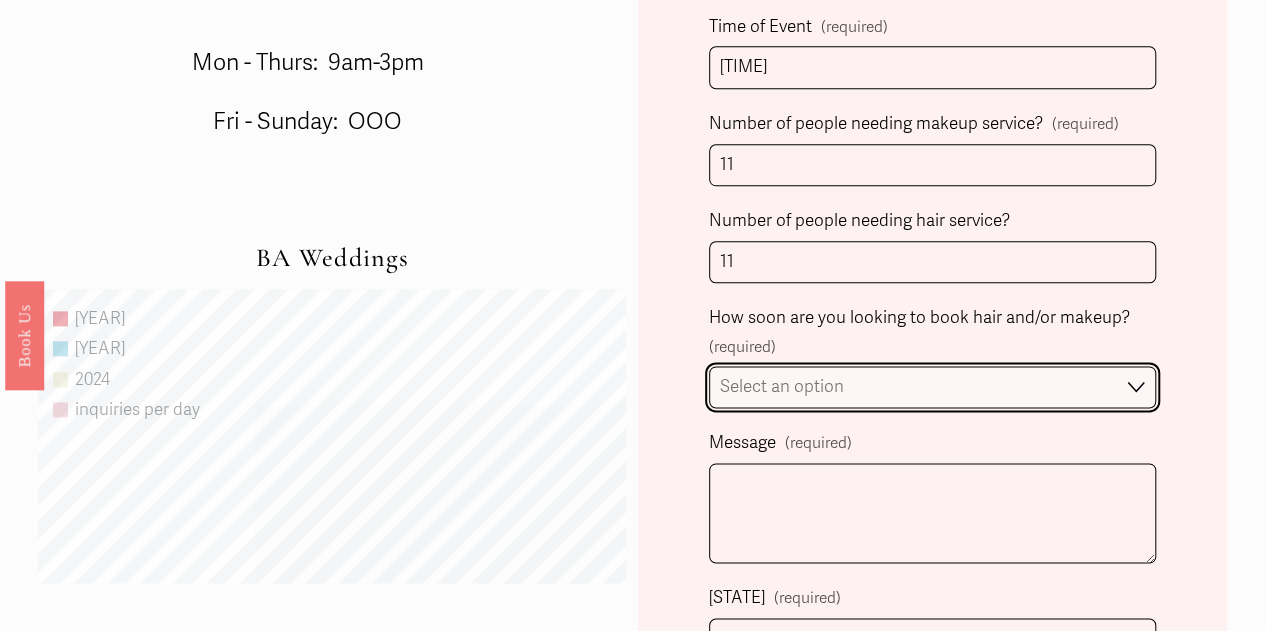 click on "Select an option Immediately 1-2 weeks I'm looking for information & not ready to book just yet" at bounding box center [933, 387] 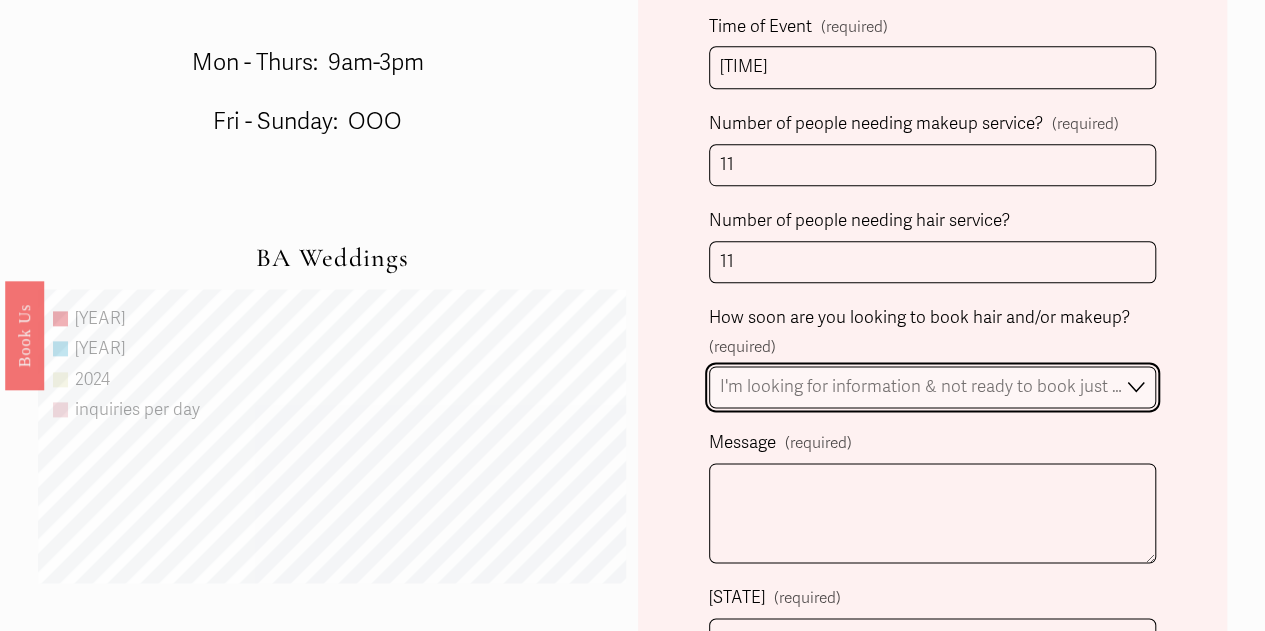 click on "Select an option Immediately 1-2 weeks I'm looking for information & not ready to book just yet" at bounding box center [933, 387] 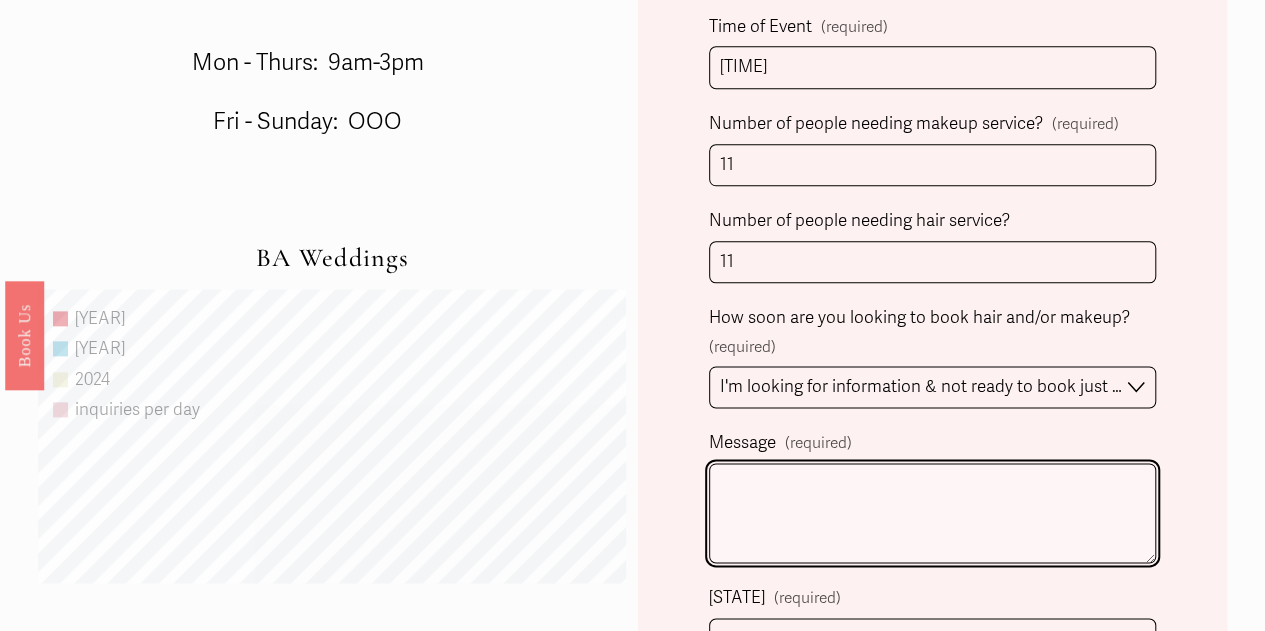 click on "Message (required)" at bounding box center [933, 513] 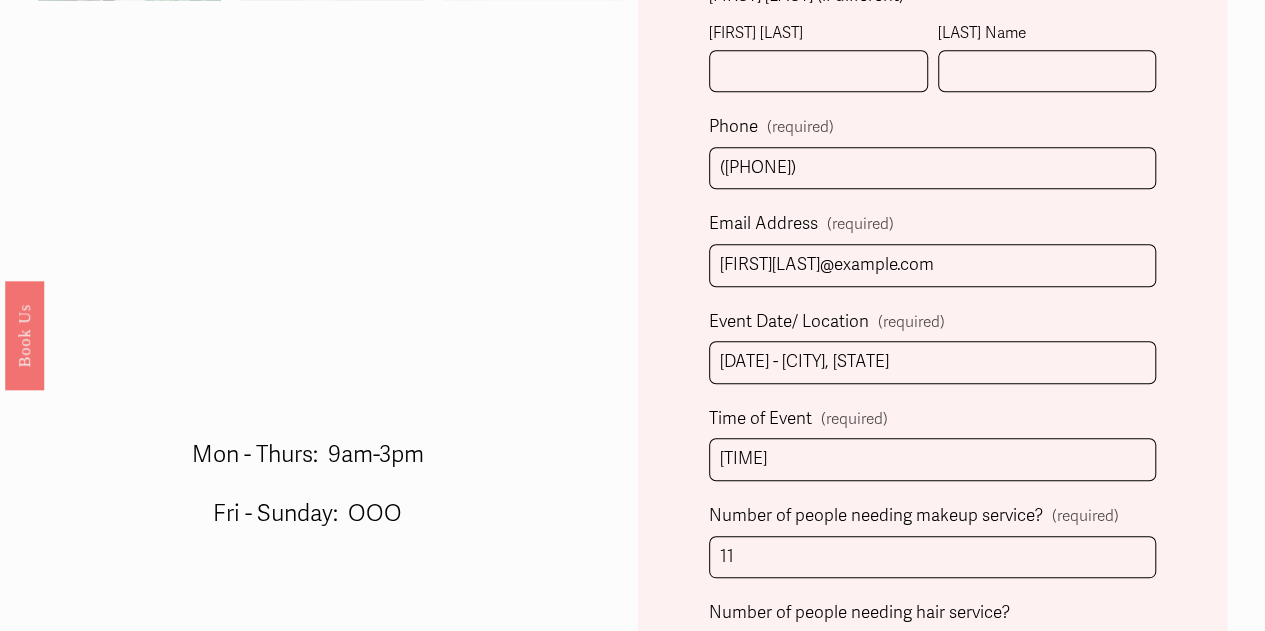 scroll, scrollTop: 729, scrollLeft: 0, axis: vertical 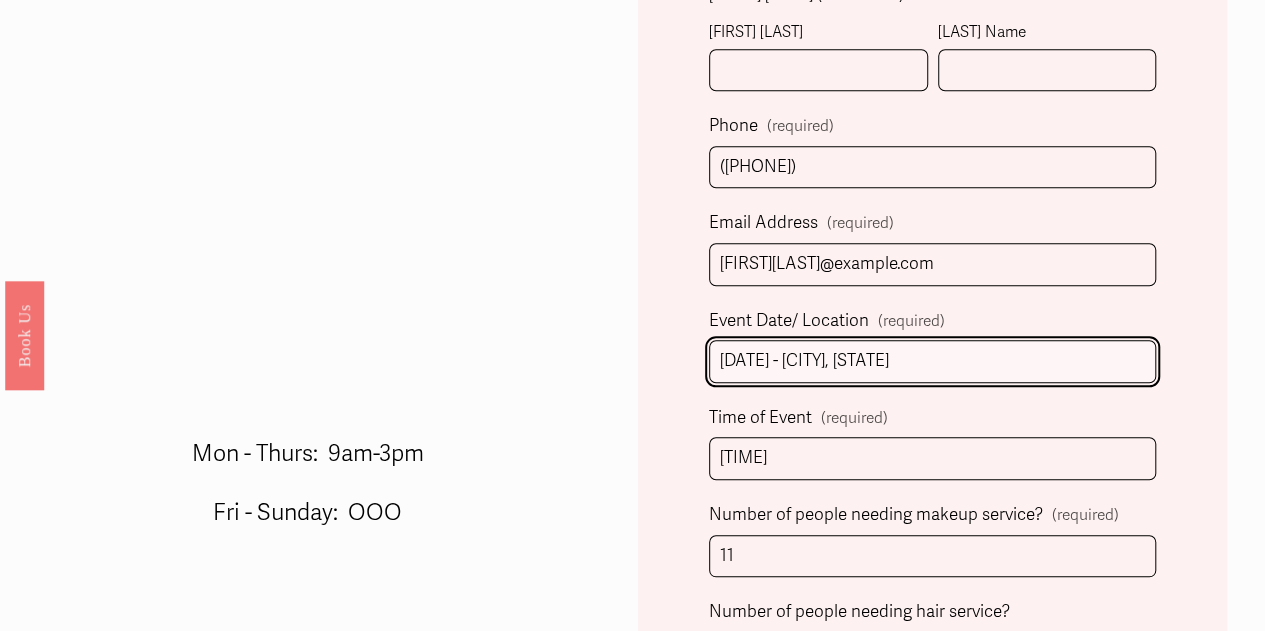 click on "[DATE] - [CITY], [STATE]" at bounding box center [933, 361] 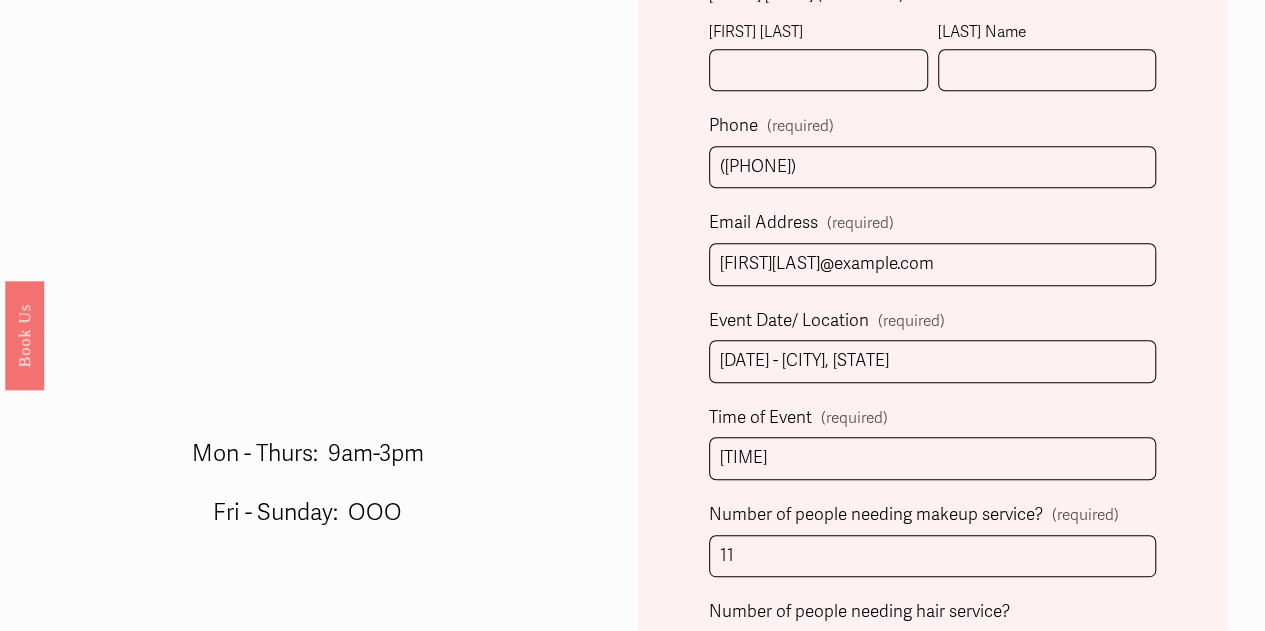click on "Client Name (required) First Name [FIRST] Last Name [LAST] Person Inquiring (if different) First Name Last Name Phone (required) ([PHONE]) Email Address (required) [EMAIL] Event Date/ Location (required) [DATE] - [CITY], [STATE] Time of Event (required) [TIME] Number of people needing makeup service? (required) 11 Number of people needing hair service? 11 How soon are you looking to book hair and/or makeup? (required) Select an option Immediately 1-2 weeks I'm looking for information & not ready to book just yet Message (required) State (required) Select an option Please Select One Atlanta, GA Charlotte, NC Charleston, SC Destination Wedding How did you hear about us? Instagram Let's Chat! Let's Chat!" at bounding box center (932, 585) 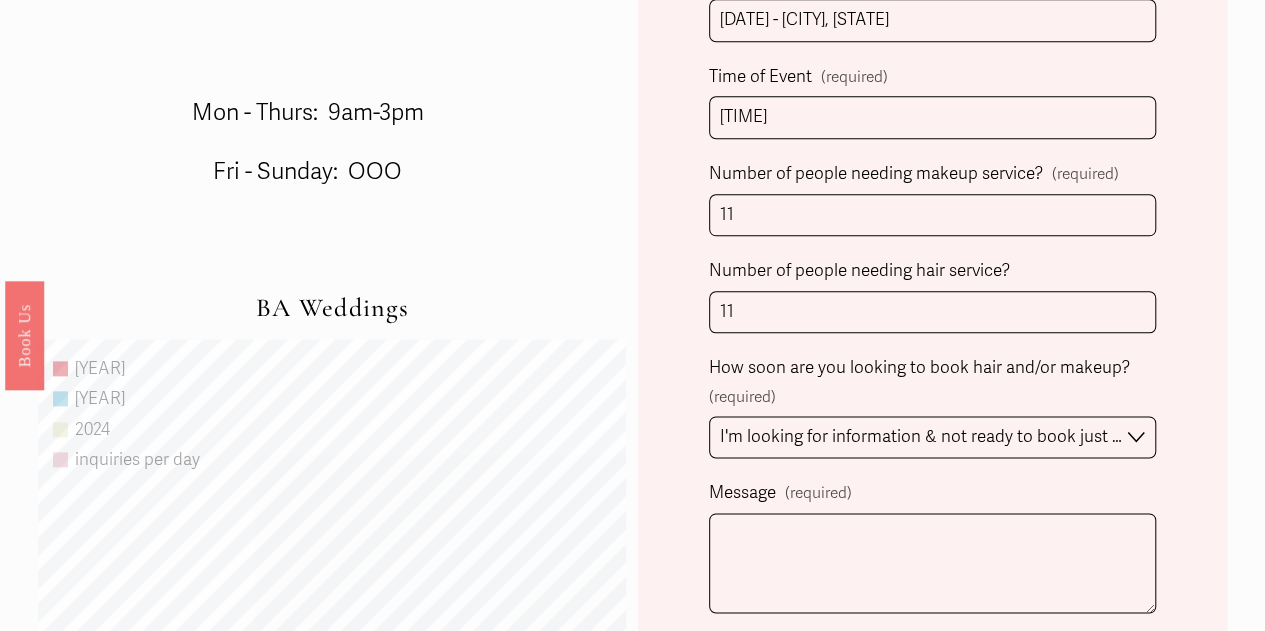 scroll, scrollTop: 1190, scrollLeft: 0, axis: vertical 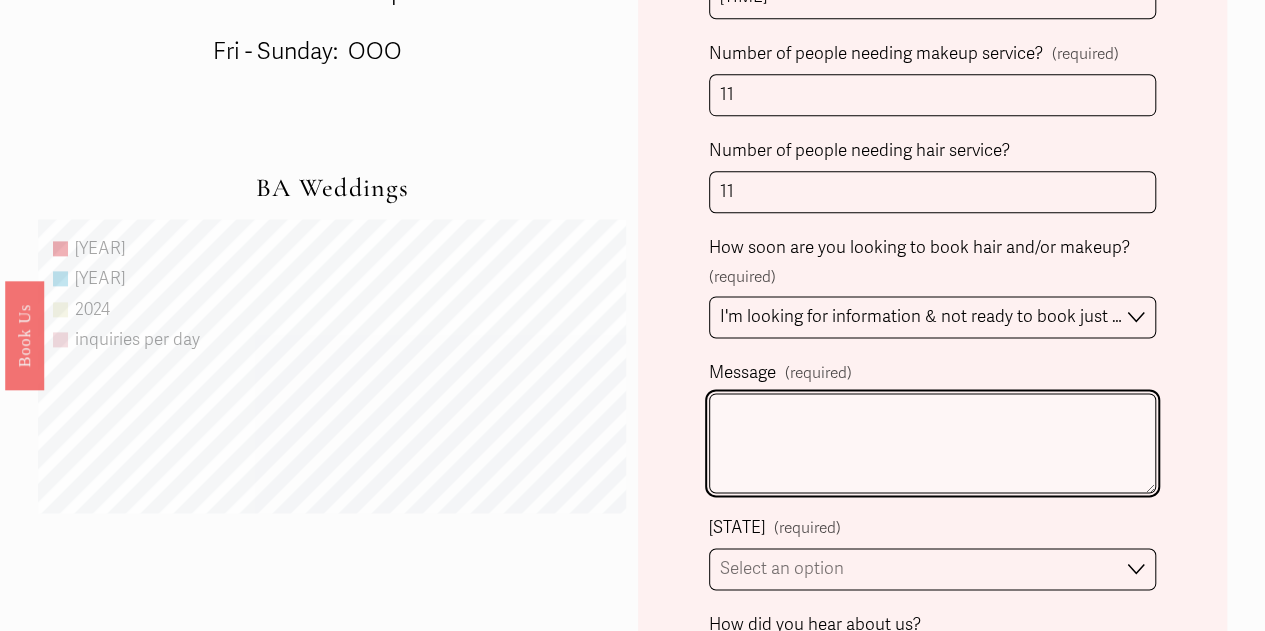 click on "Message (required)" at bounding box center [933, 443] 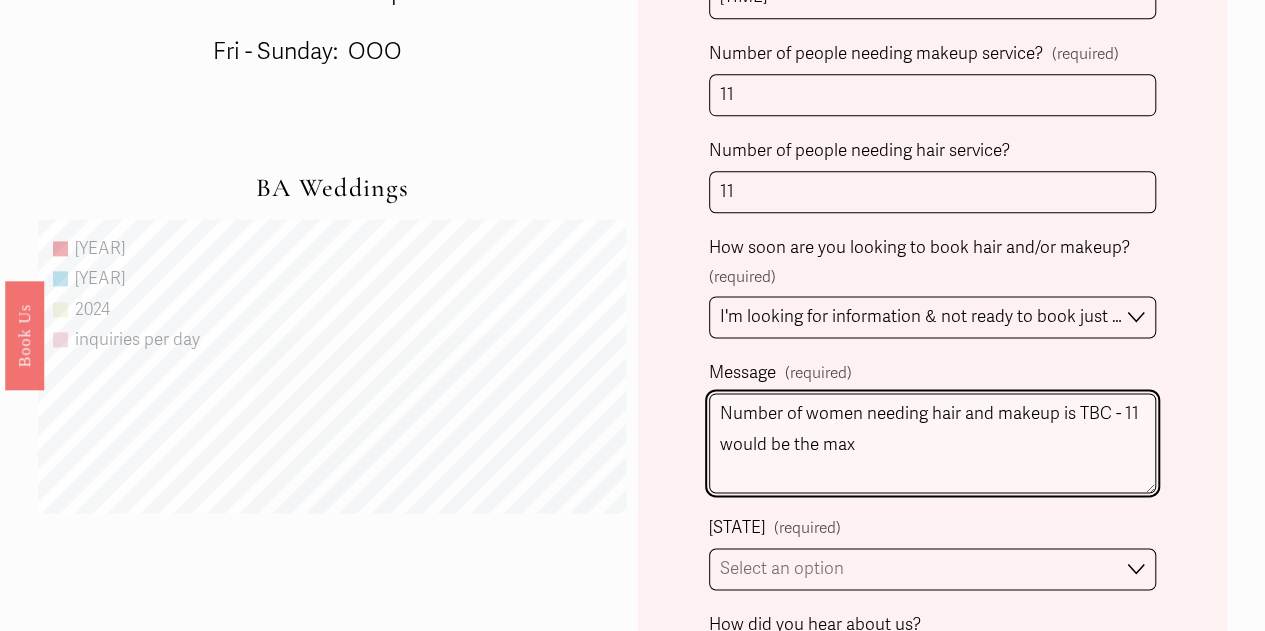 type on "Number of women needing hair and makeup is TBC - 11 would be the max" 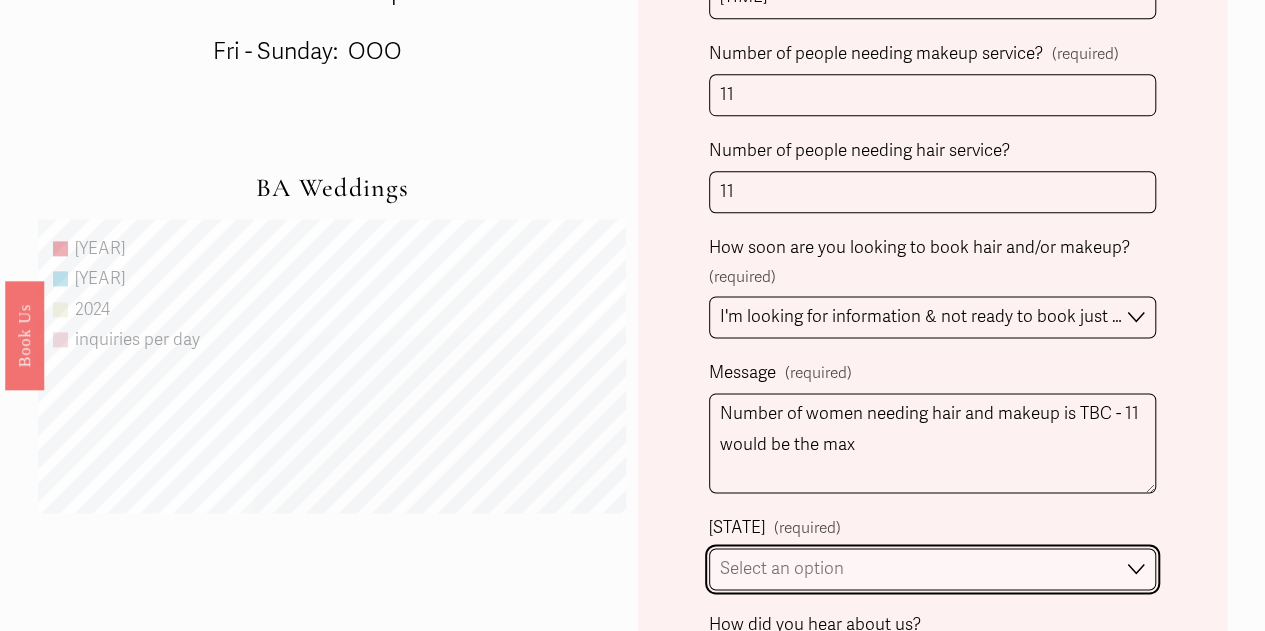 click on "Select an option Please Select One Atlanta, GA Charlotte, NC Charleston, SC Destination Wedding" at bounding box center (933, 569) 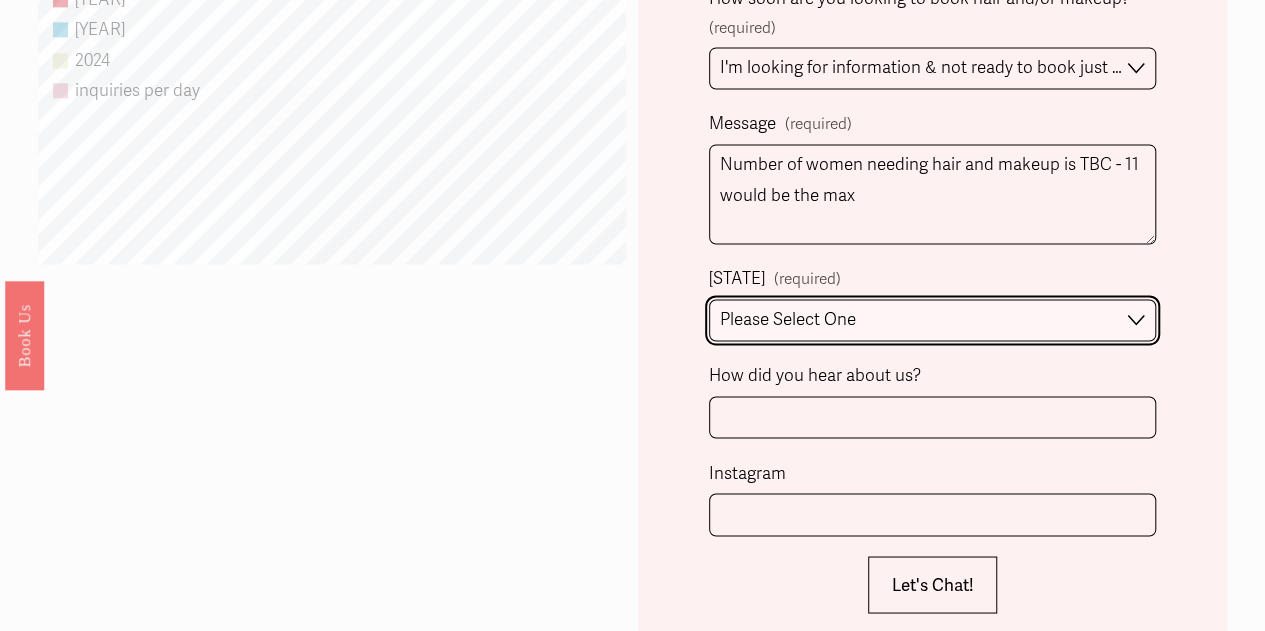 scroll, scrollTop: 1440, scrollLeft: 0, axis: vertical 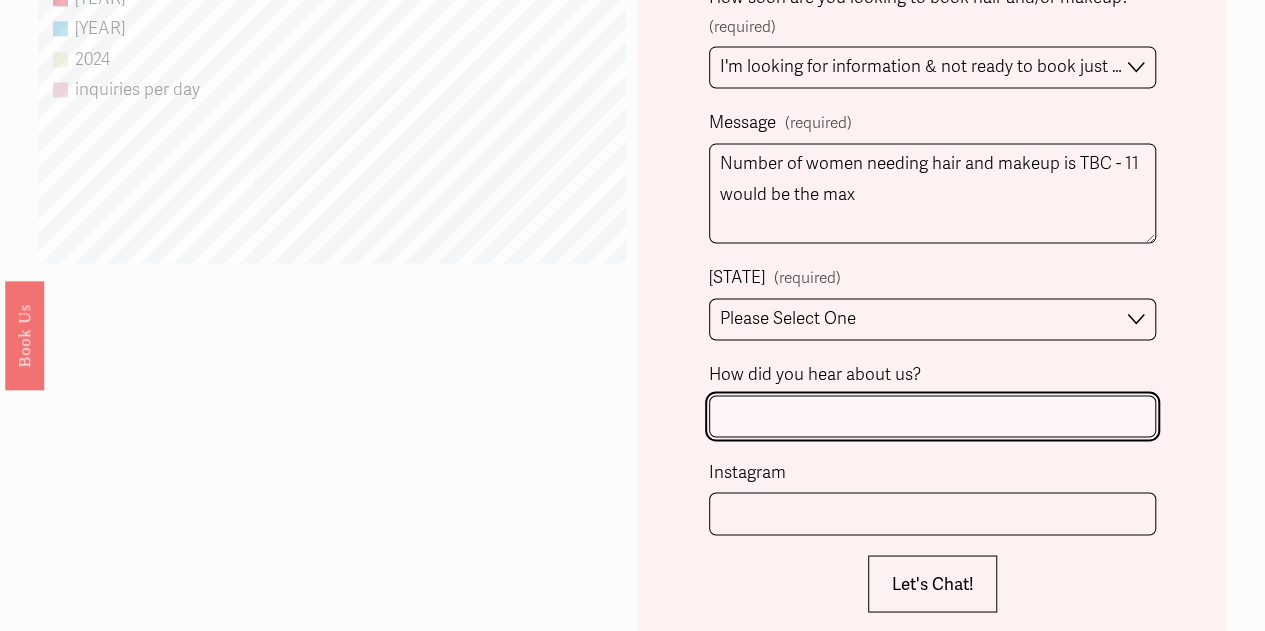click on "How did you hear about us?" at bounding box center (933, 416) 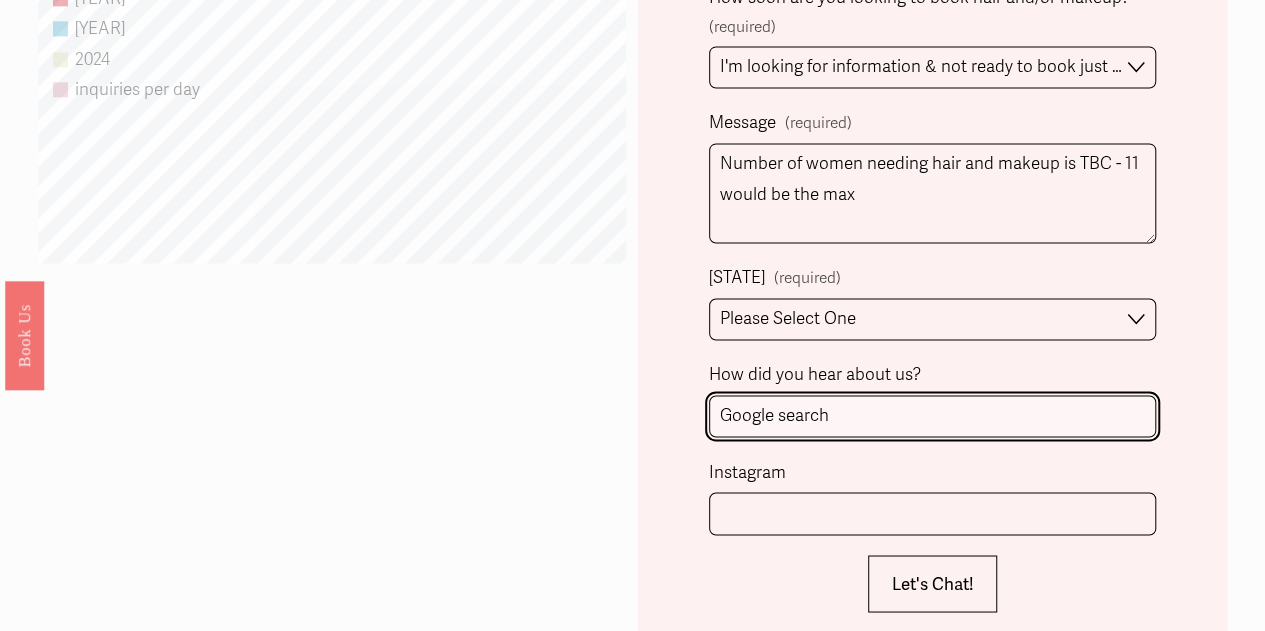 type on "Google search" 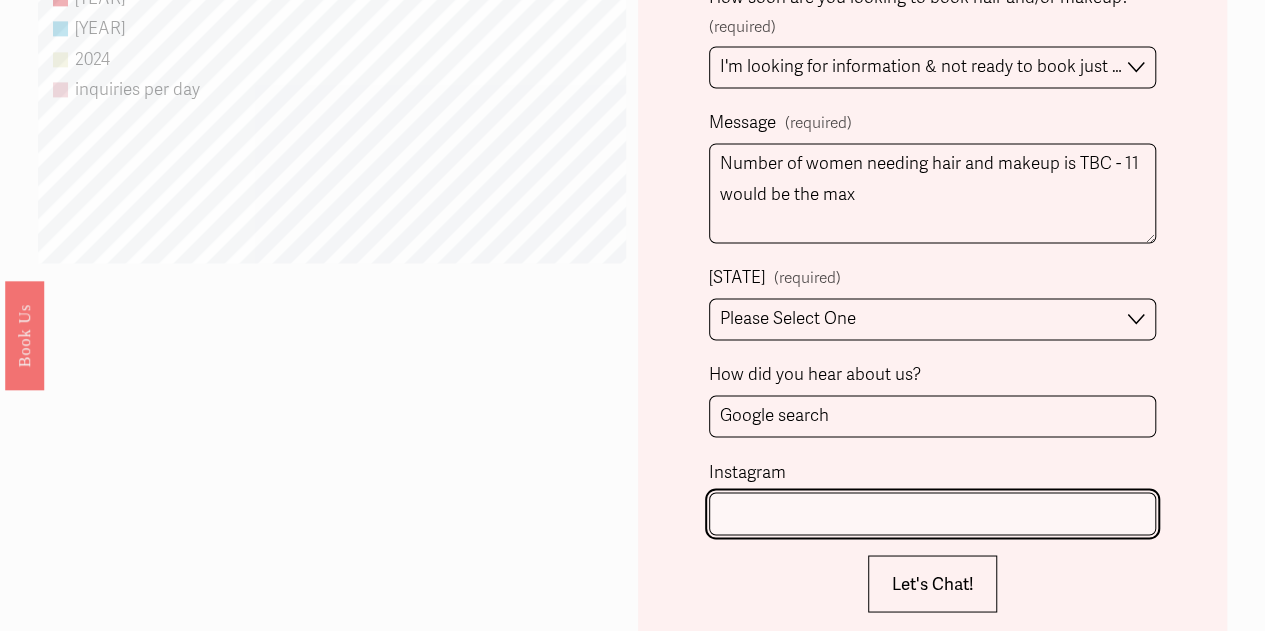 click on "Instagram" at bounding box center (933, 513) 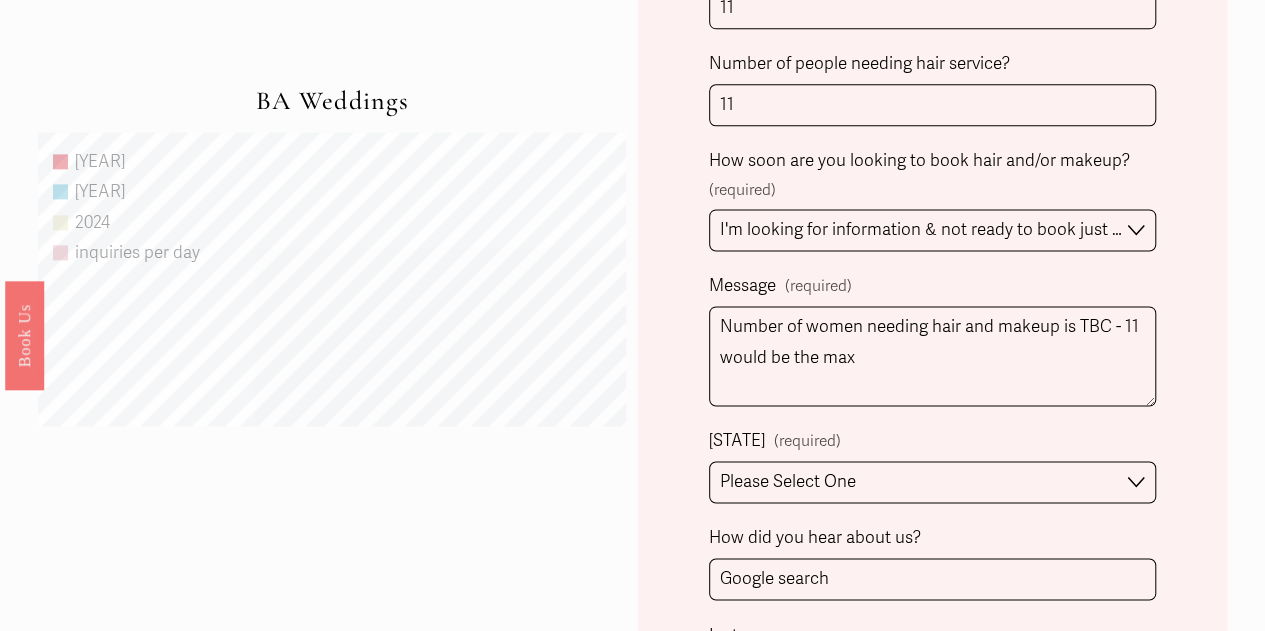 scroll, scrollTop: 1536, scrollLeft: 0, axis: vertical 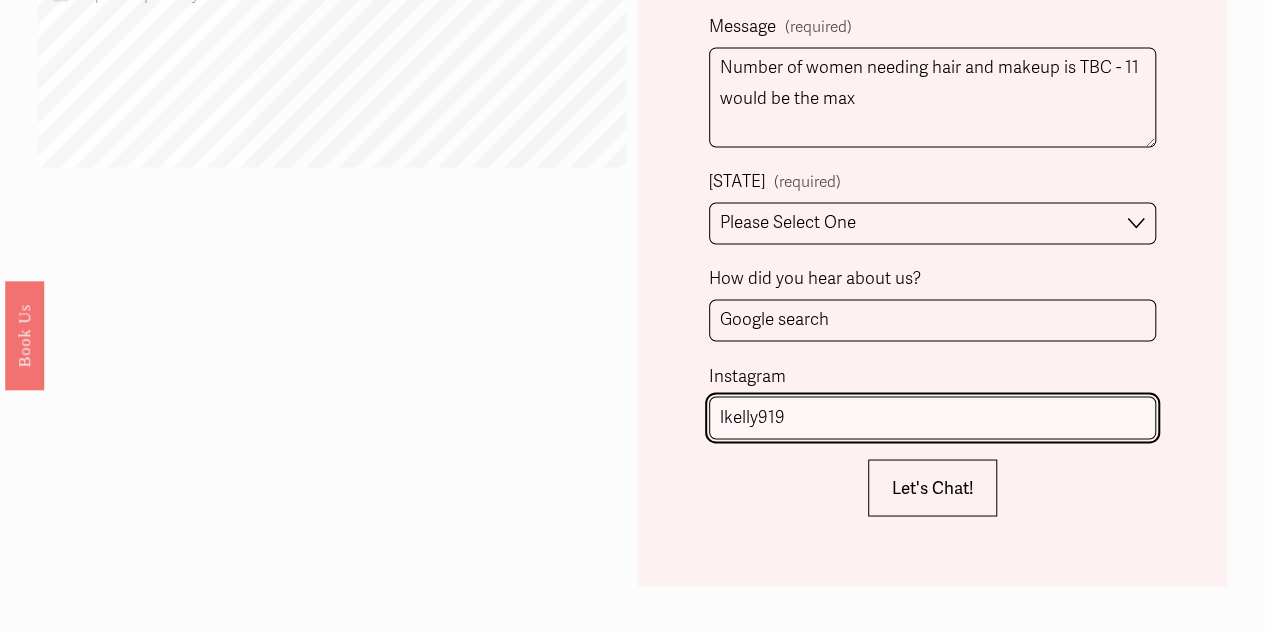 type on "lkelly919" 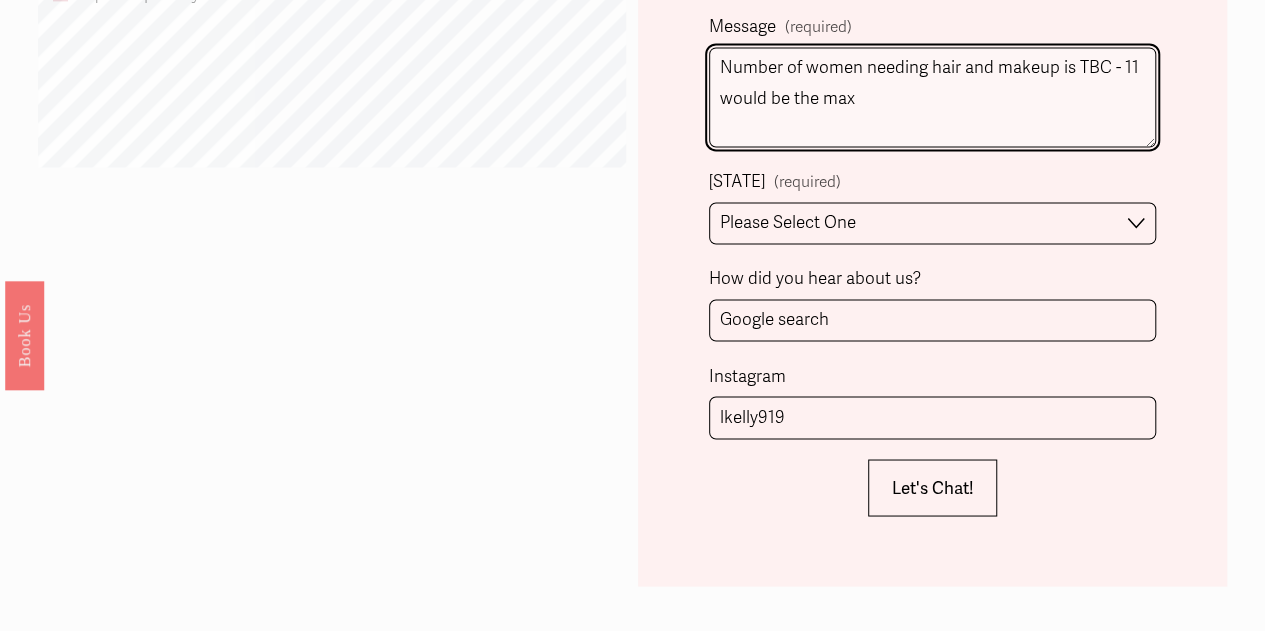 click on "Number of women needing hair and makeup is TBC - 11 would be the max" at bounding box center [933, 97] 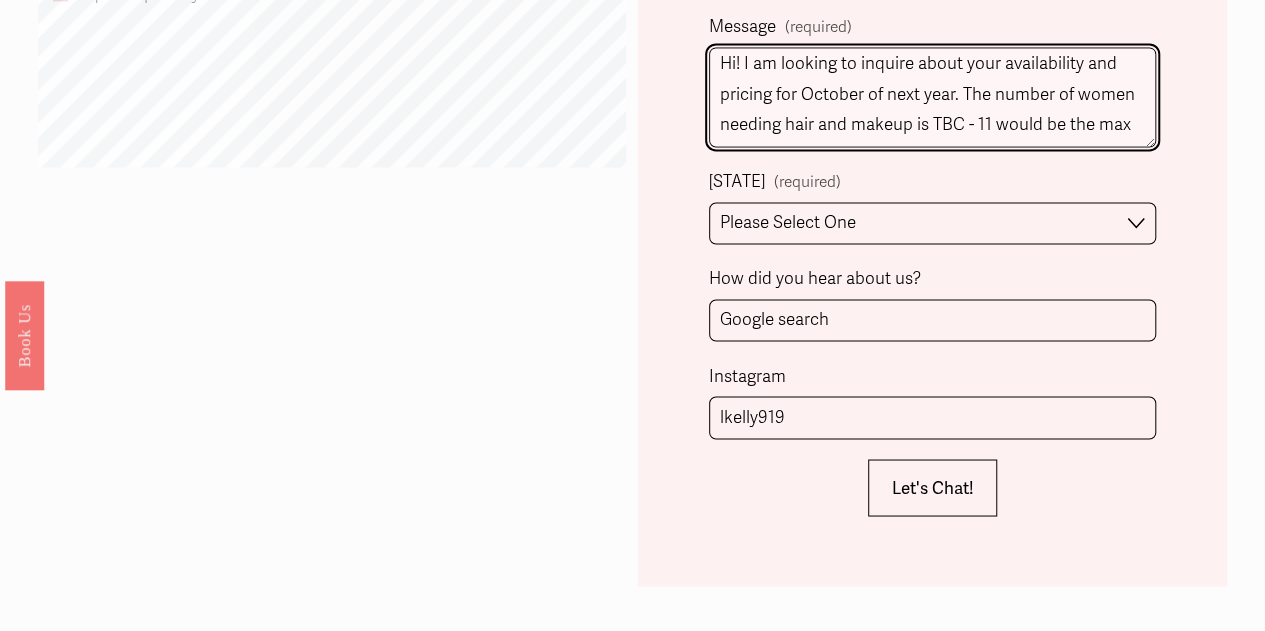 scroll, scrollTop: 34, scrollLeft: 0, axis: vertical 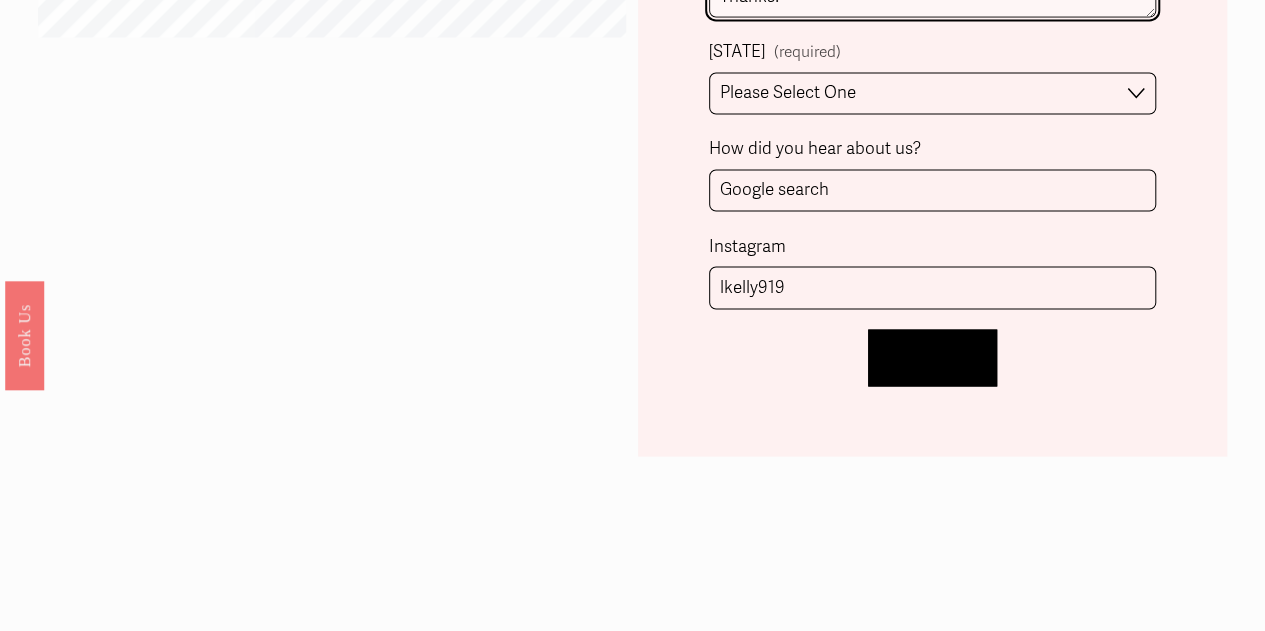 type on "Hi! I am looking to inquire about your availability and pricing for October of next year. The number of women needing hair and makeup is TBC - 11 would be the max (I think)!
I look forward to hearing from you!
Thanks!" 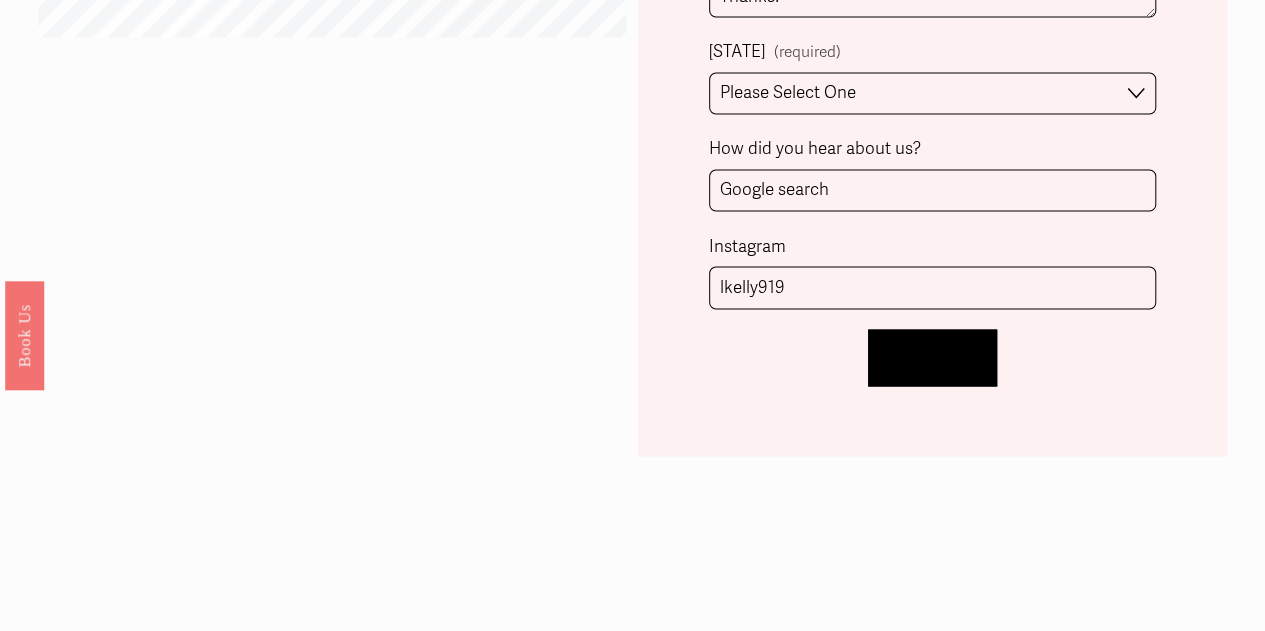 click on "Let's Chat!  Let's Chat!" at bounding box center (932, 357) 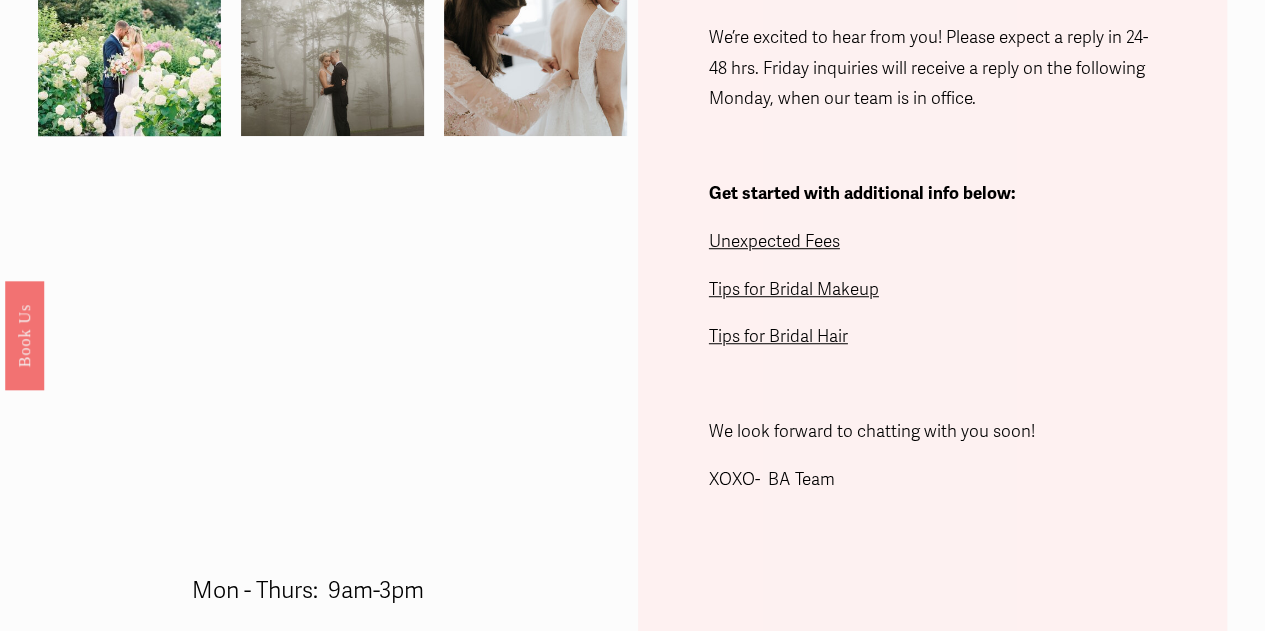 scroll, scrollTop: 544, scrollLeft: 0, axis: vertical 